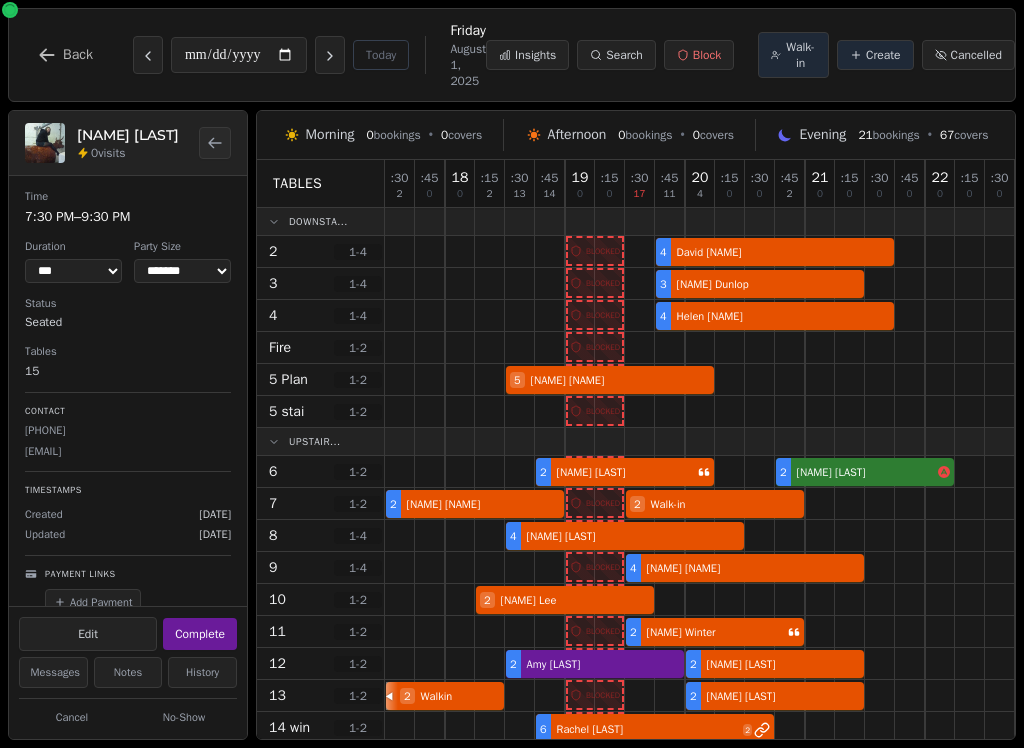 select on "****" 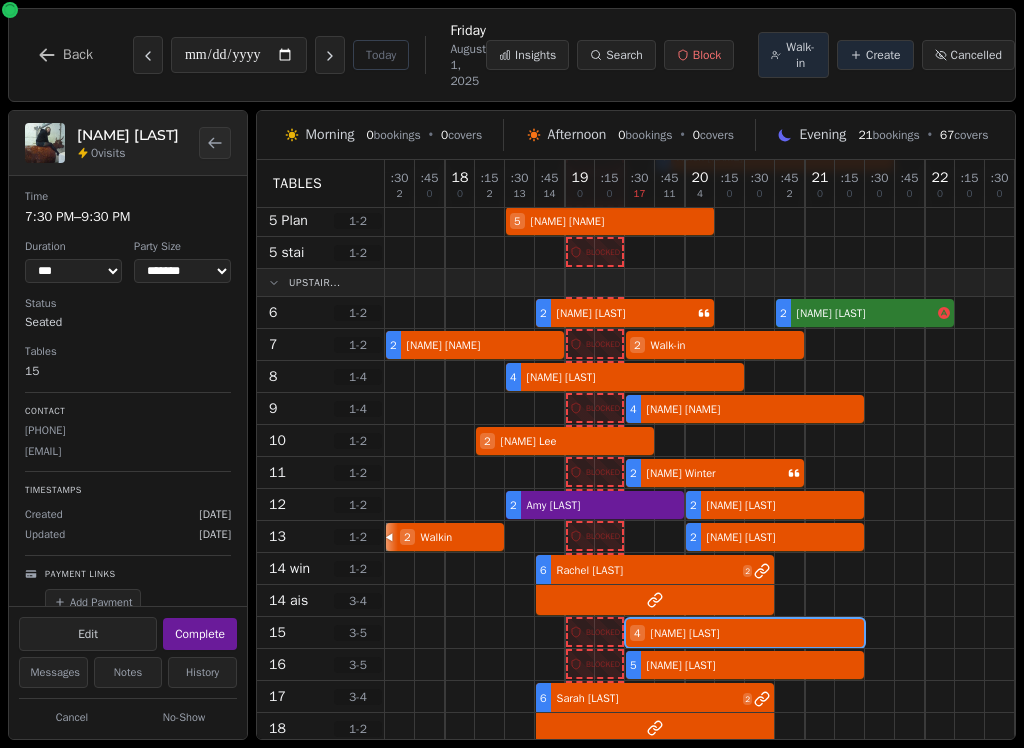 click on "Create" at bounding box center (875, 55) 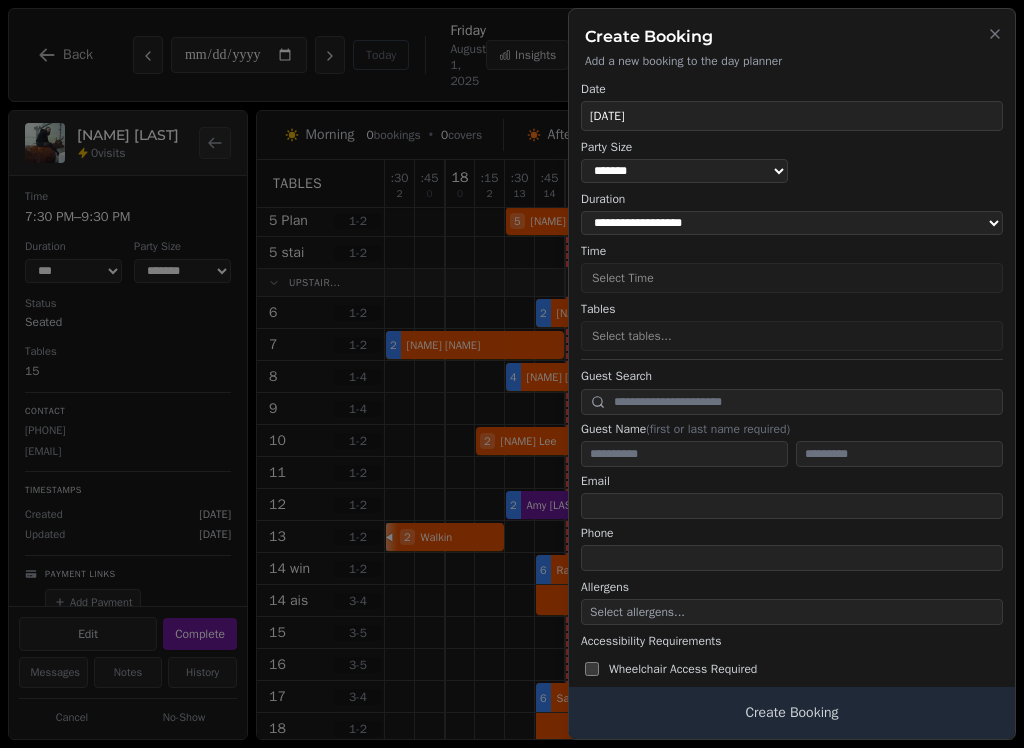 select on "****" 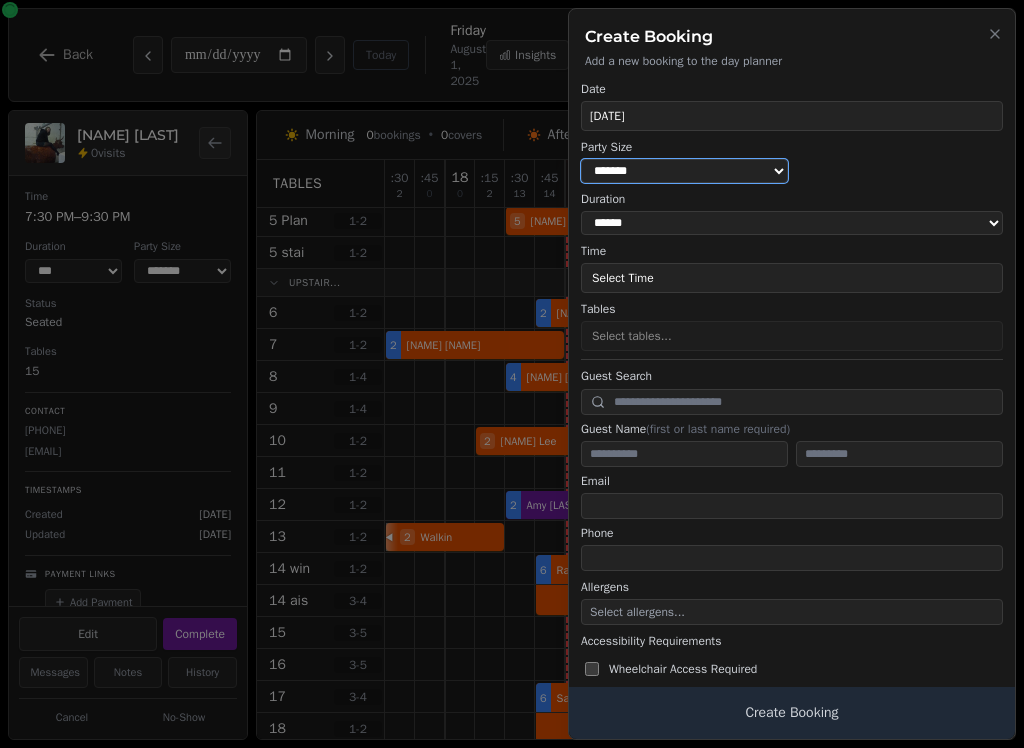 click on "*   ***** *   ****** *   ****** *   ****** *   ****** *   ****** *   ****** *   ****** *   ****** **   ****** **   ****** **   ****** **   ****** **   ****** **   ****** **   ****** **   ****** **   ****** **   ****** **   ****** **   ****** **   ****** **   ****** **   ****** **   ****** **   ****** **   ****** **   ****** **   ****** **   ****** **   ****** **   ****** **   ****** **   ****** **   ****** **   ****** **   ****** **   ****** **   ****** **   ****** **   ****** **   ****** **   ****** **   ****** **   ****** **   ****** **   ****** **   ****** **   ****** **   ****** **   ****** **   ****** **   ****** **   ****** **   ****** **   ****** **   ****** **   ****** **   ****** **   ****** **   ****** **   ****** **   ****** **   ****** **   ****** **   ****** **   ****** **   ****** **   ****** **   ****** **   ****** **   ****** **   ****** **   ****** **   ****** **   ****** **   ****** **   ****** **   ****** **   ****** **   ****** **   ****** **   ****** **   ****** **   ****** **   ****** **" at bounding box center (684, 171) 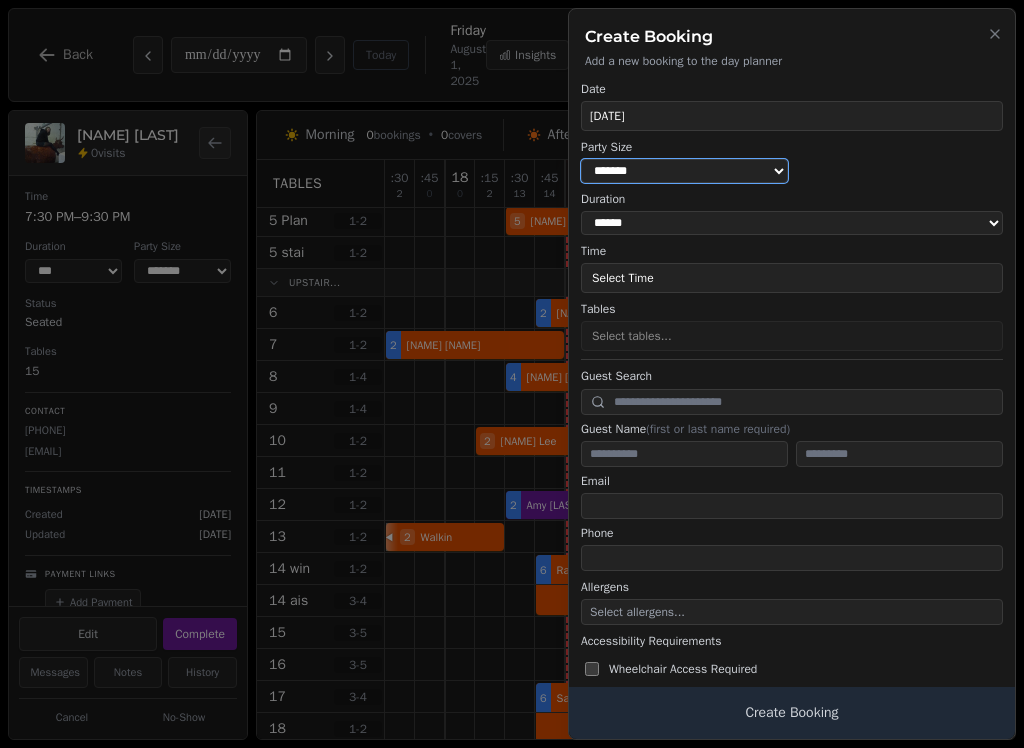 select on "*" 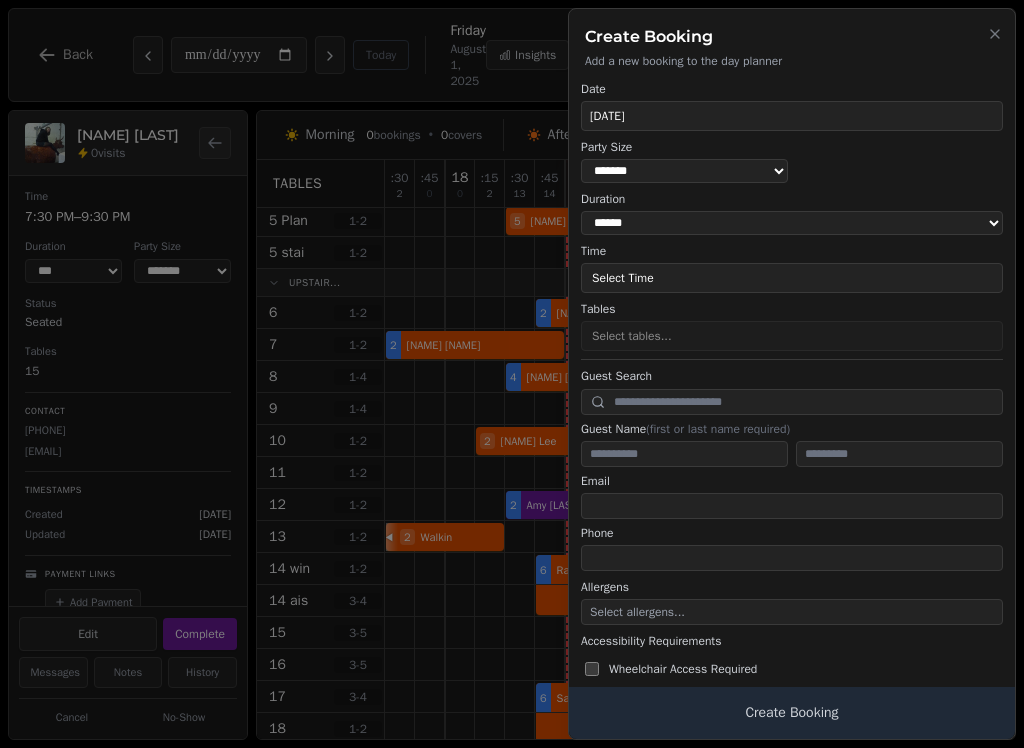 click on "Time" at bounding box center [792, 251] 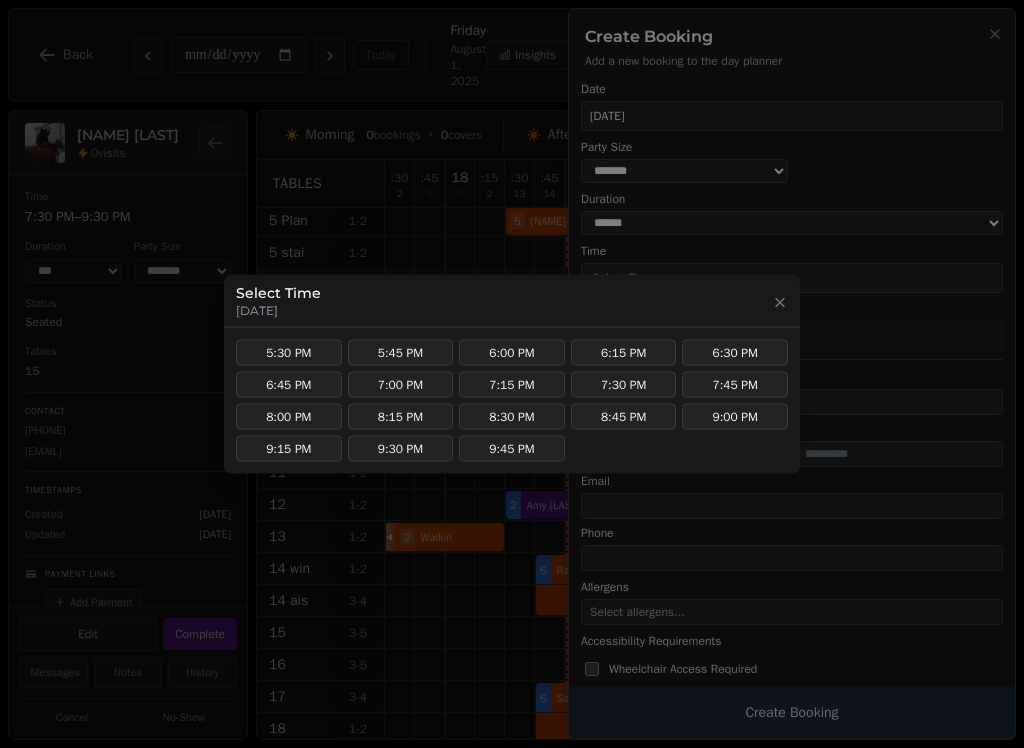 click on "7:00 PM" at bounding box center [401, 385] 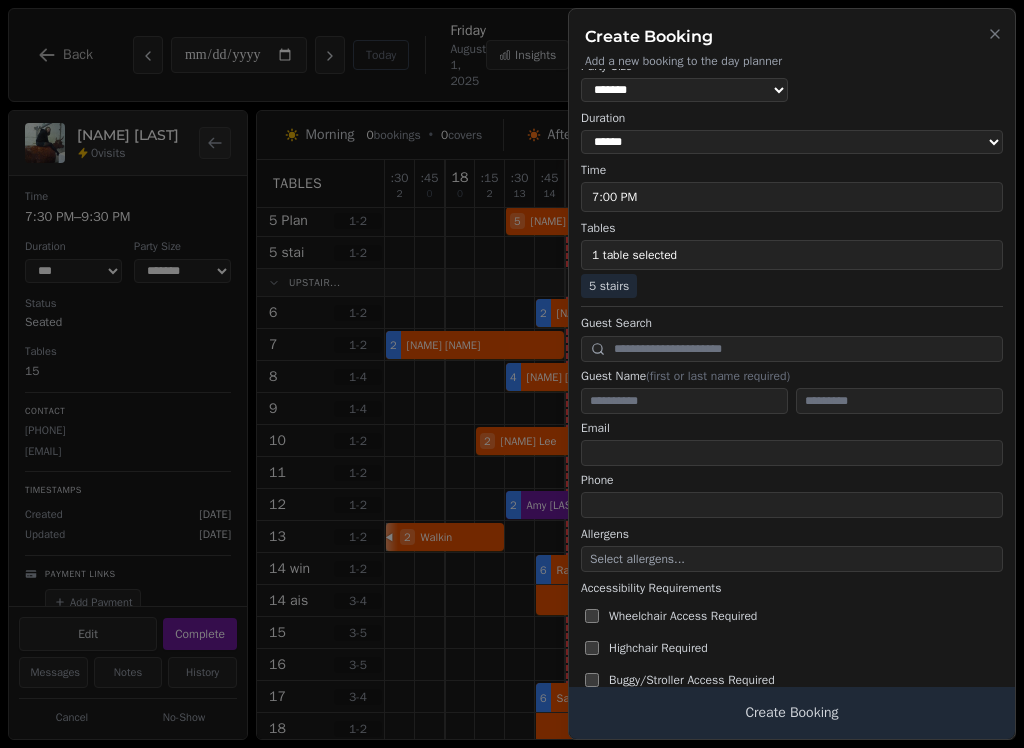 scroll, scrollTop: 79, scrollLeft: 0, axis: vertical 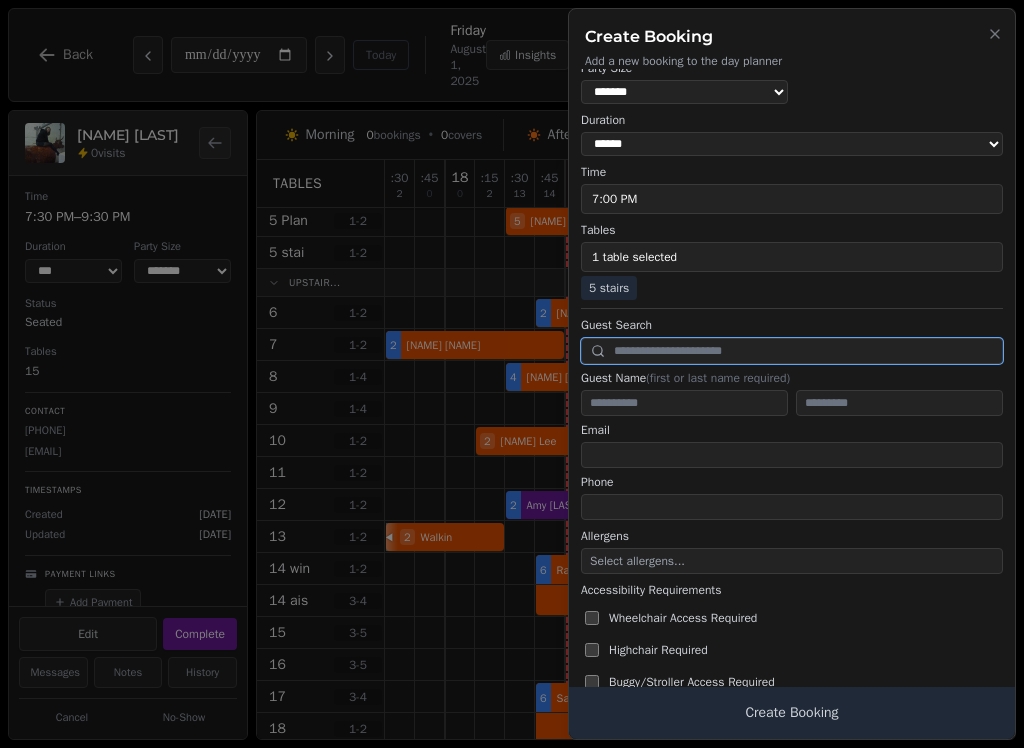 click at bounding box center (792, 351) 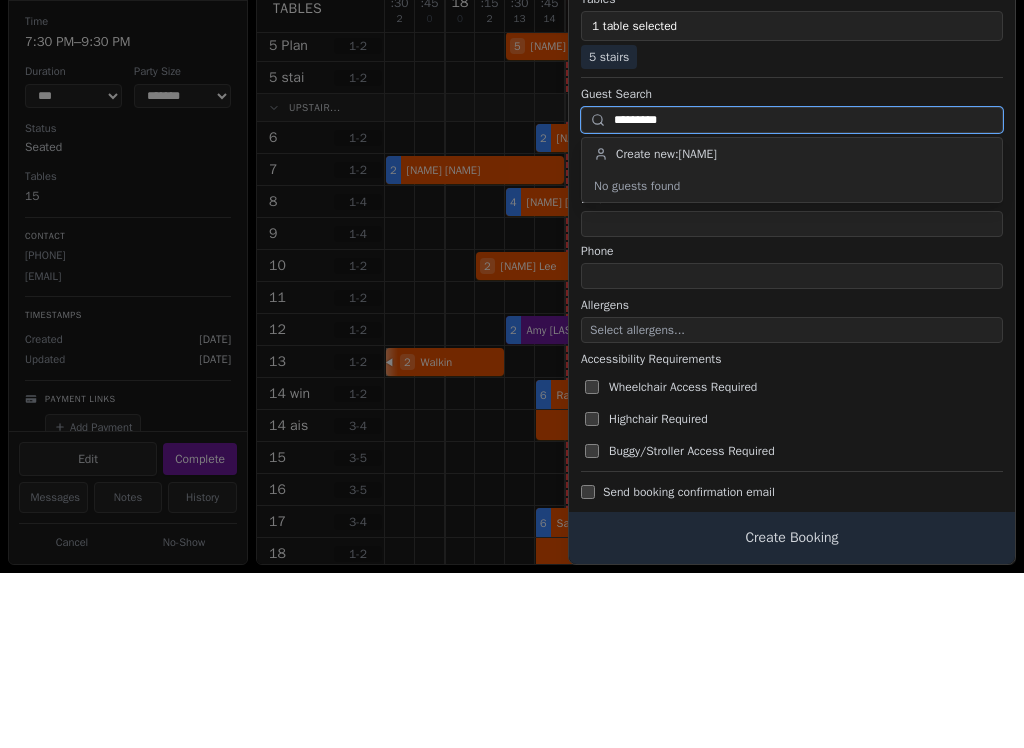 scroll, scrollTop: 132, scrollLeft: 0, axis: vertical 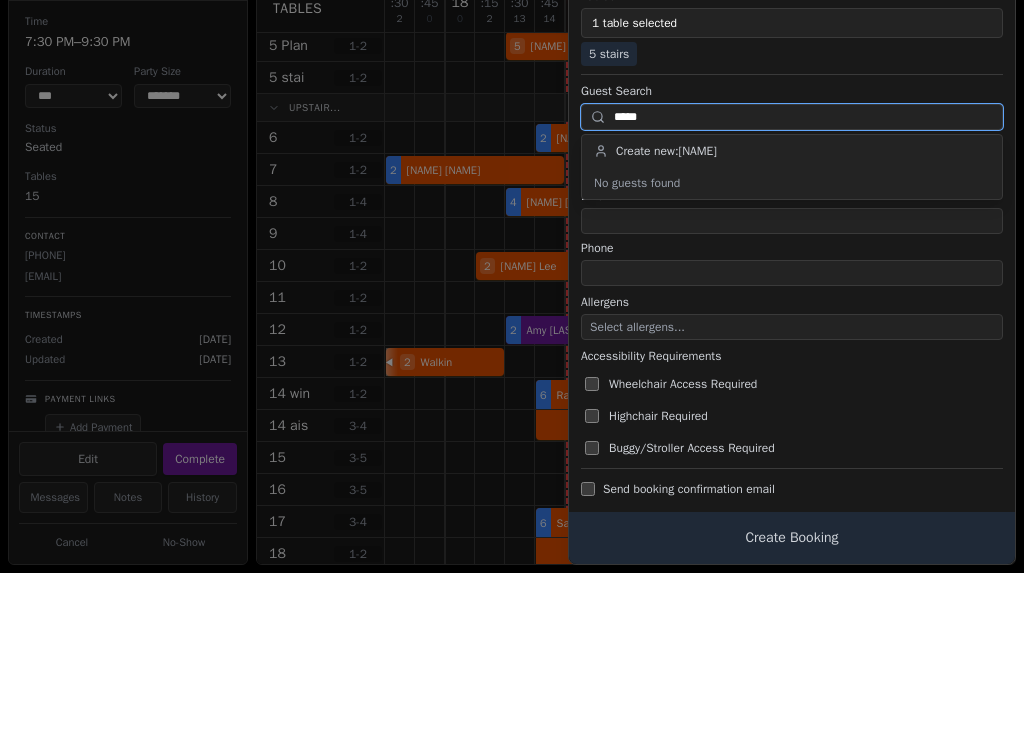 click on "*****" at bounding box center [792, 292] 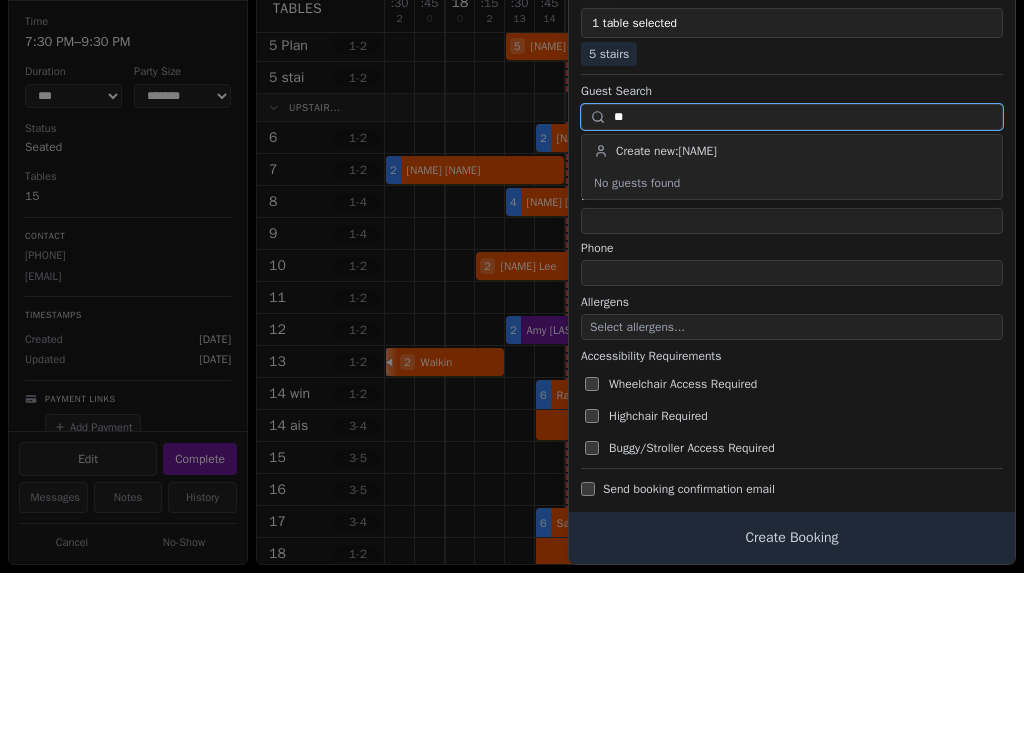 type on "*" 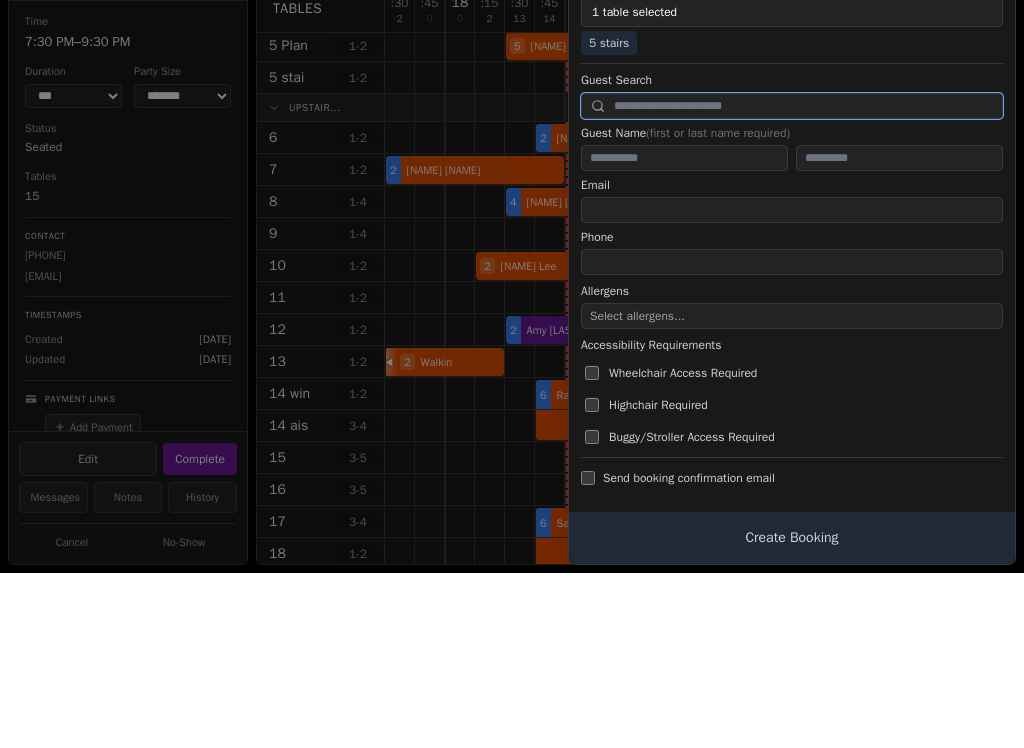 scroll, scrollTop: 145, scrollLeft: 0, axis: vertical 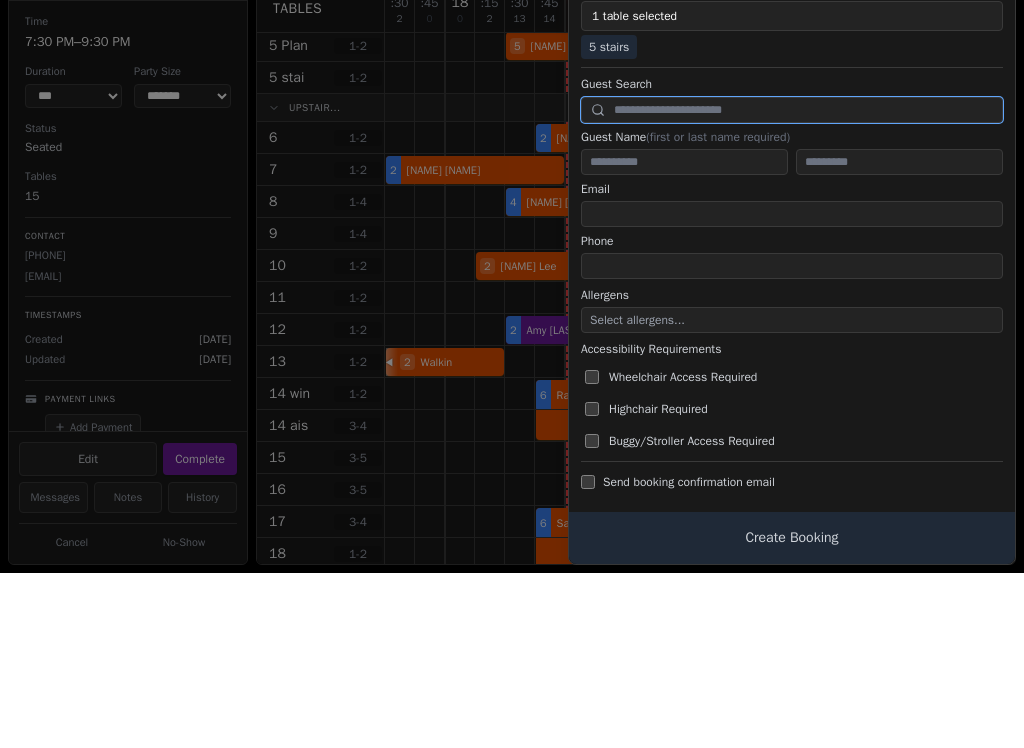 type 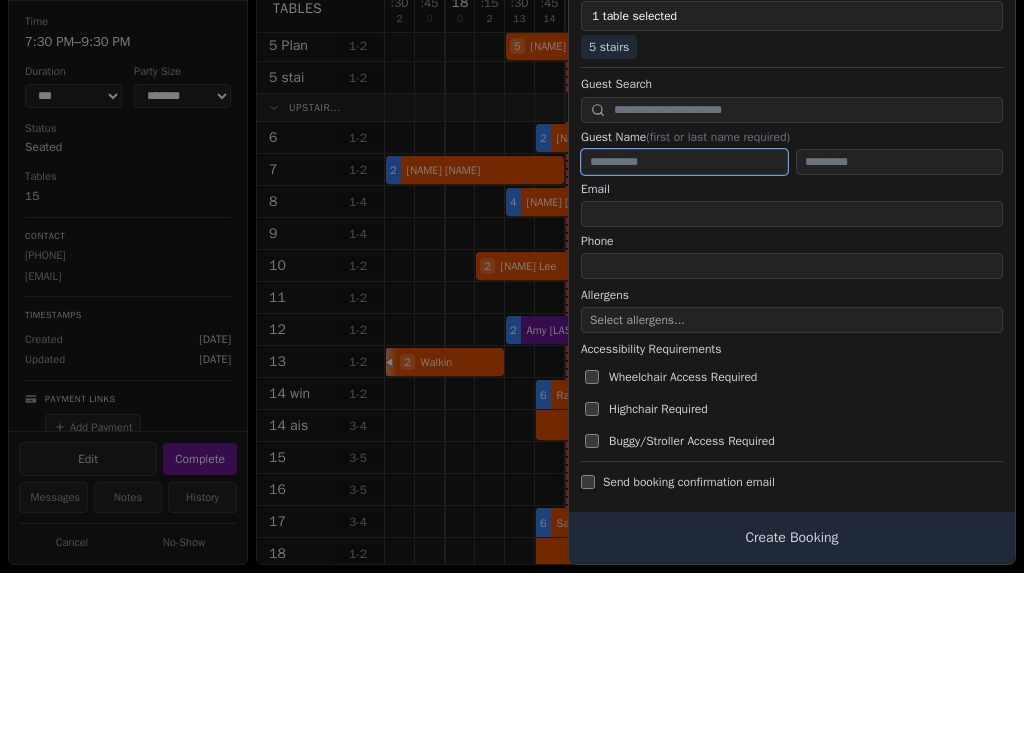 click at bounding box center [684, 337] 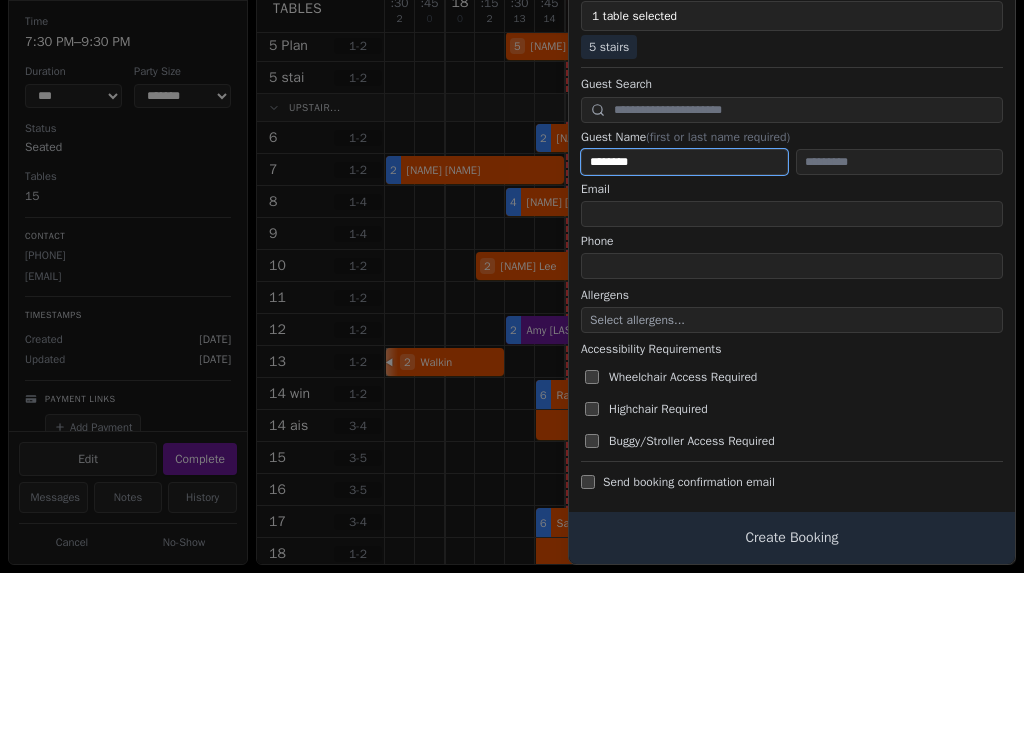 type on "********" 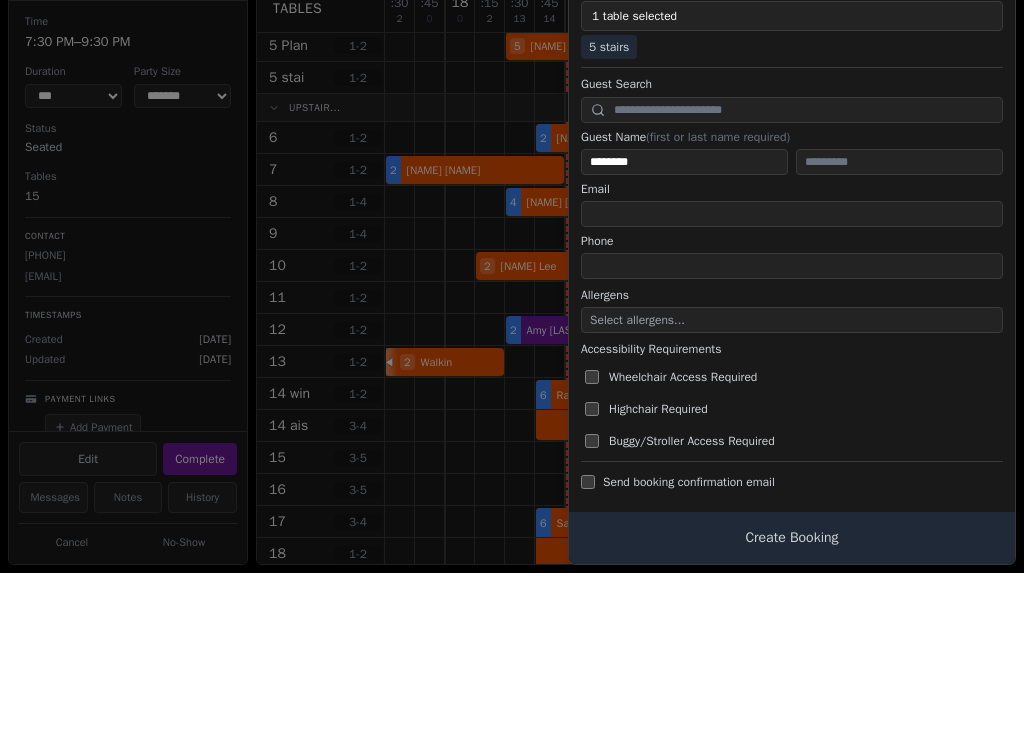 click on "(first or last name required)" at bounding box center [718, 312] 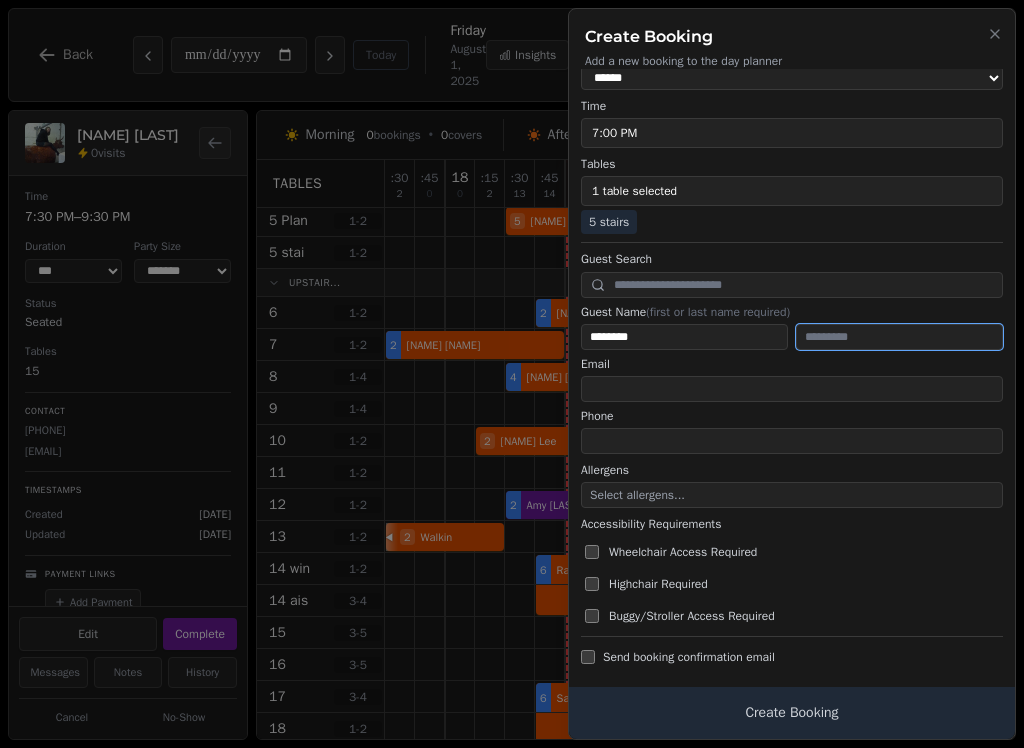 click at bounding box center [899, 337] 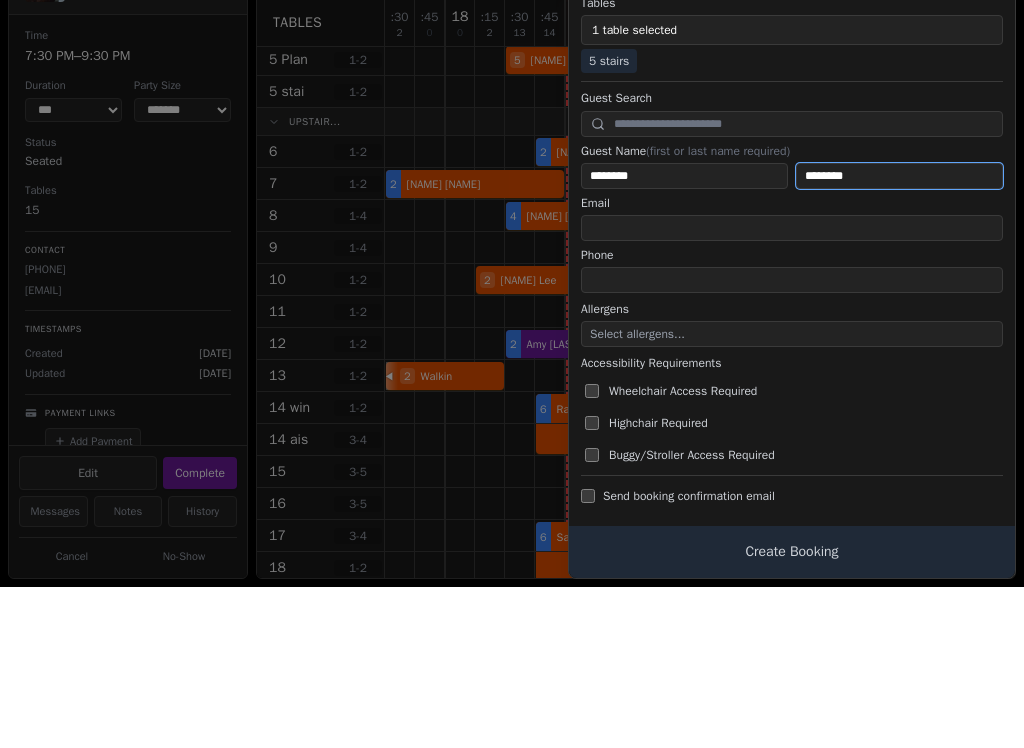 type on "*******" 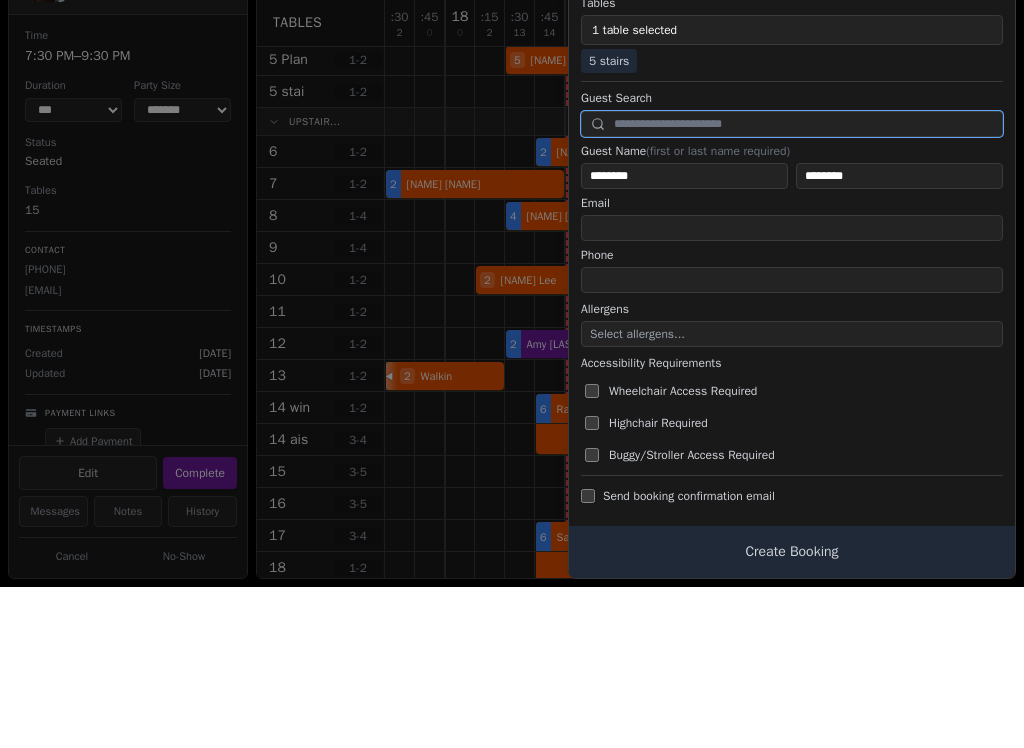 click at bounding box center (792, 285) 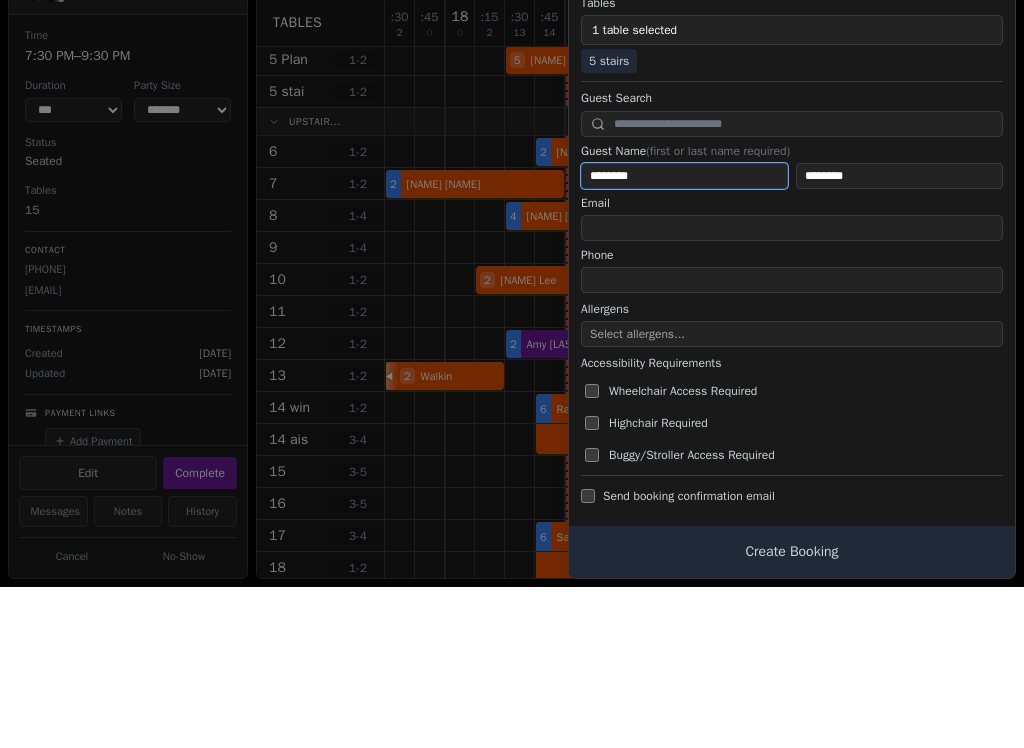 click on "********" at bounding box center [684, 337] 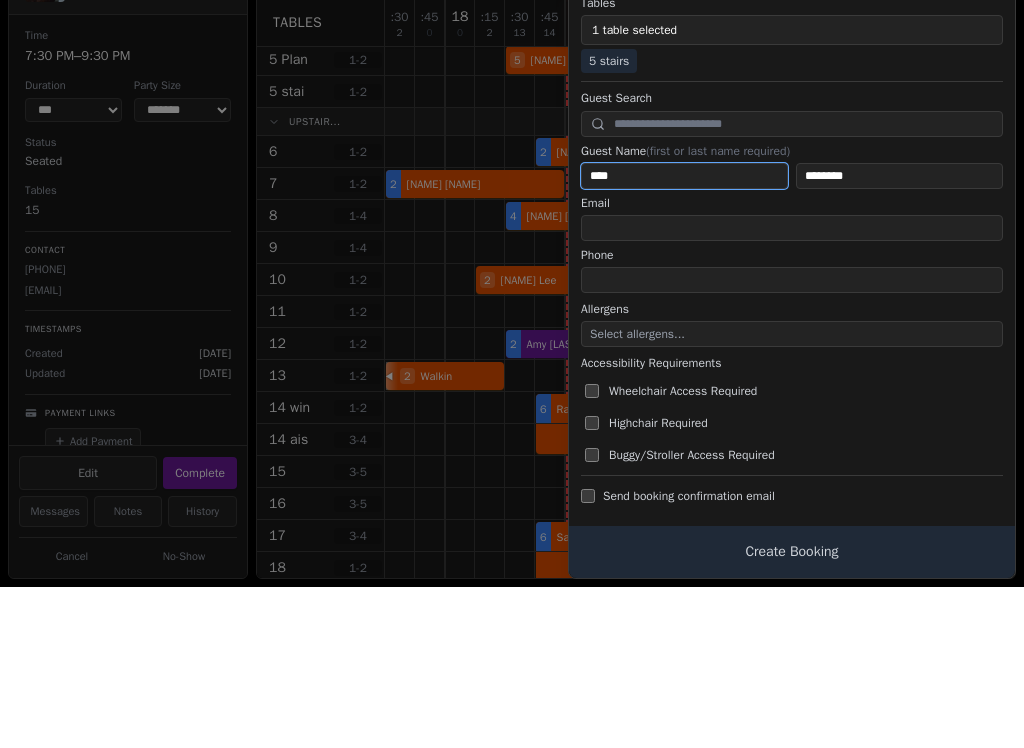 click on "****" at bounding box center (684, 337) 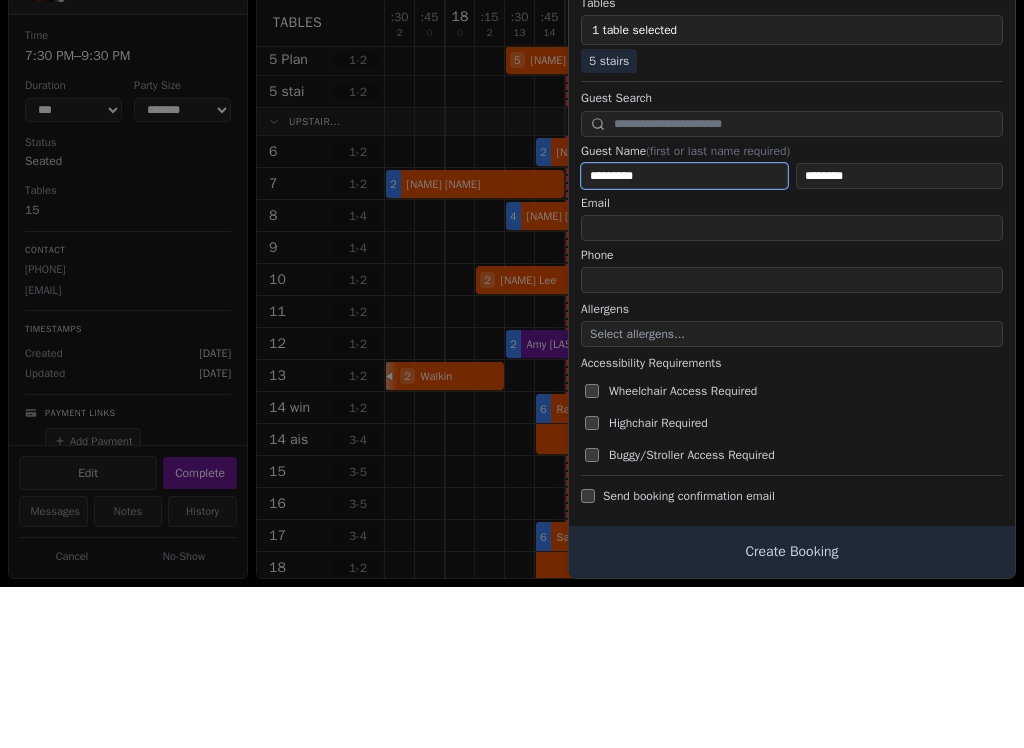 type on "********" 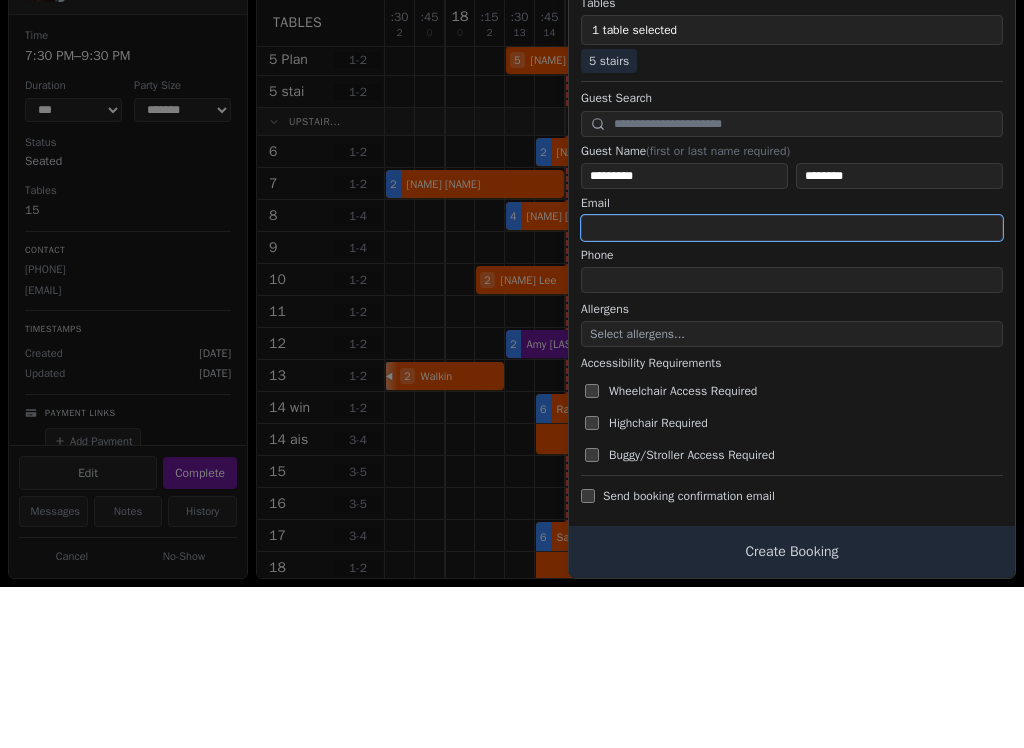 click at bounding box center (792, 389) 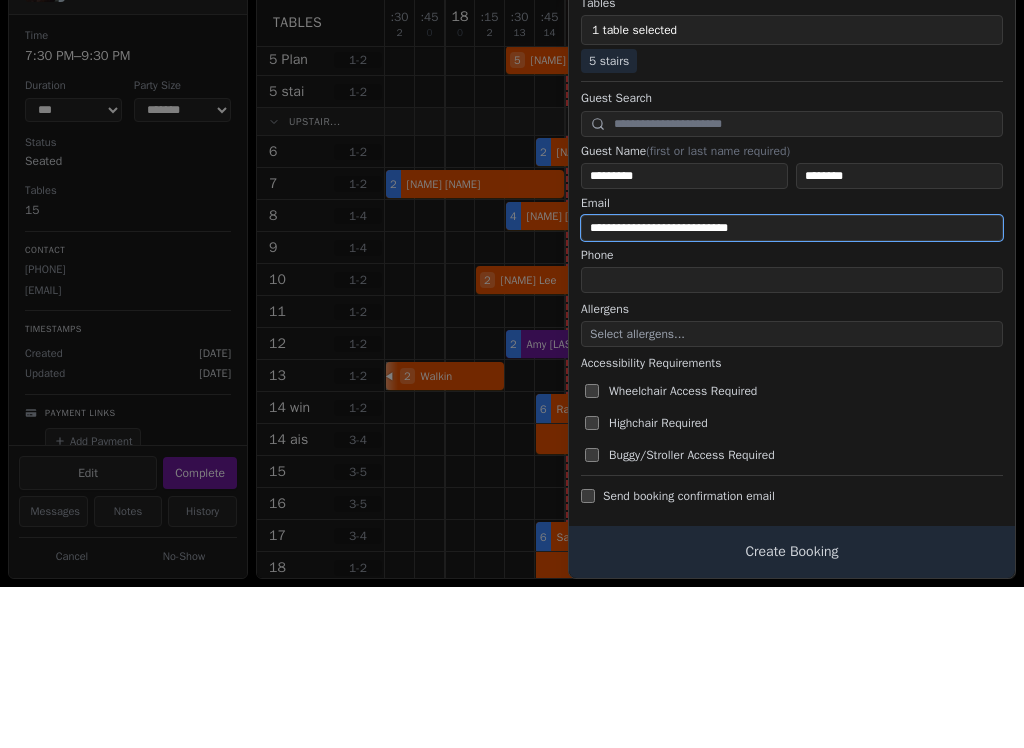 type on "**********" 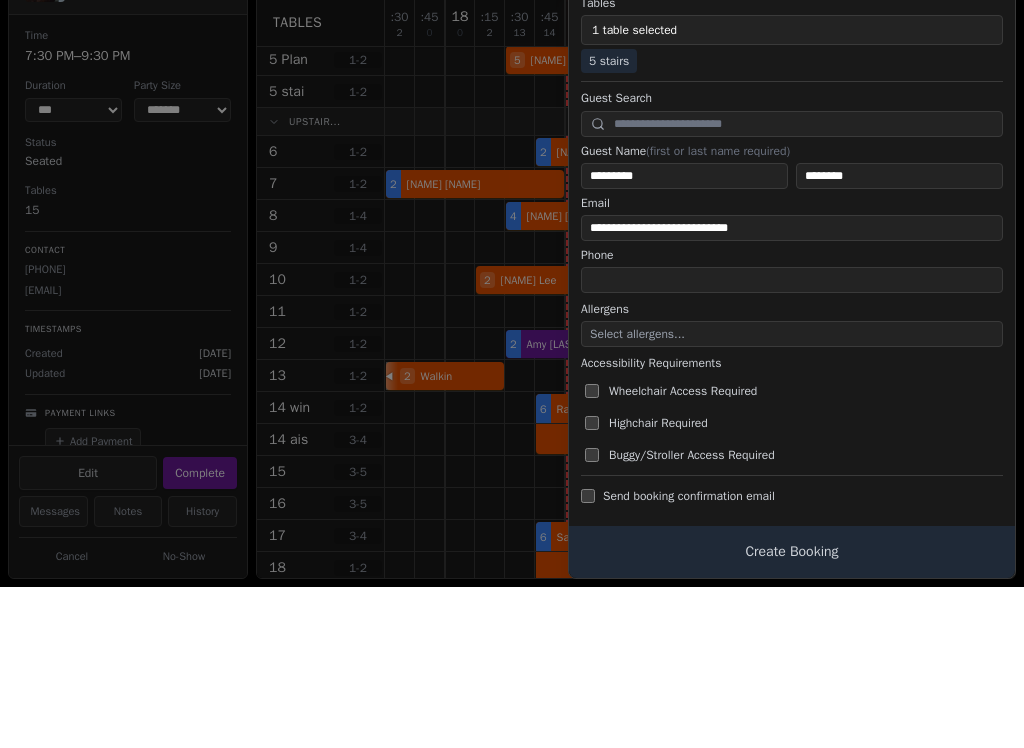 click on "Select allergens..." at bounding box center [792, 495] 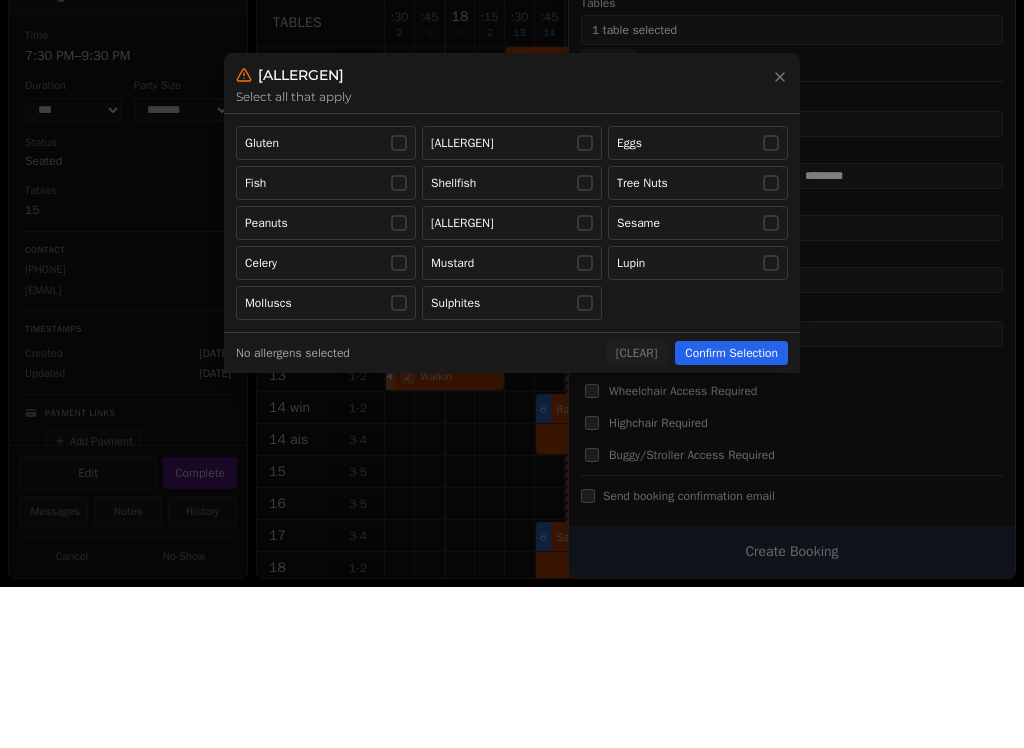 click on "Eggs" at bounding box center (698, 304) 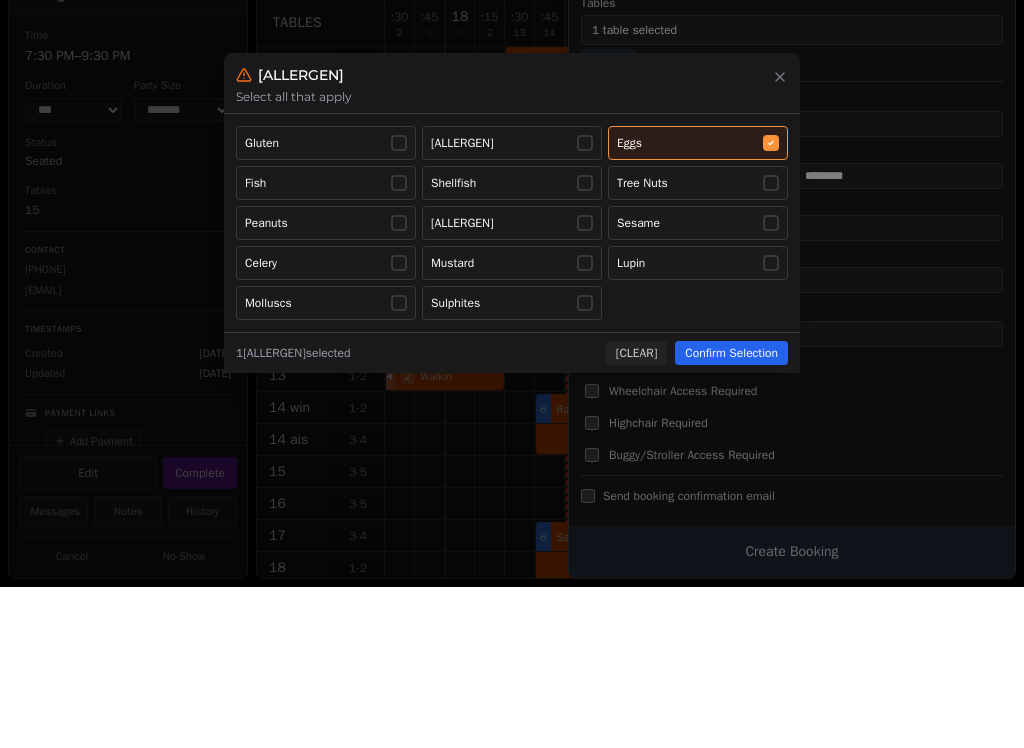 click at bounding box center (512, 374) 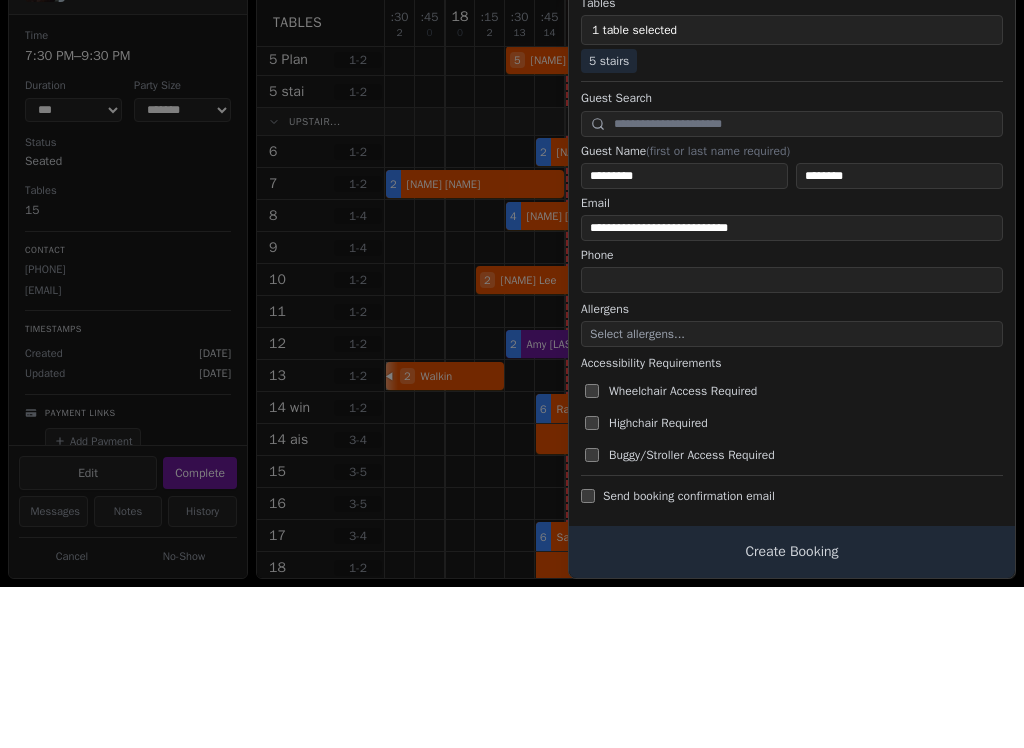 click on "Select allergens..." at bounding box center [792, 495] 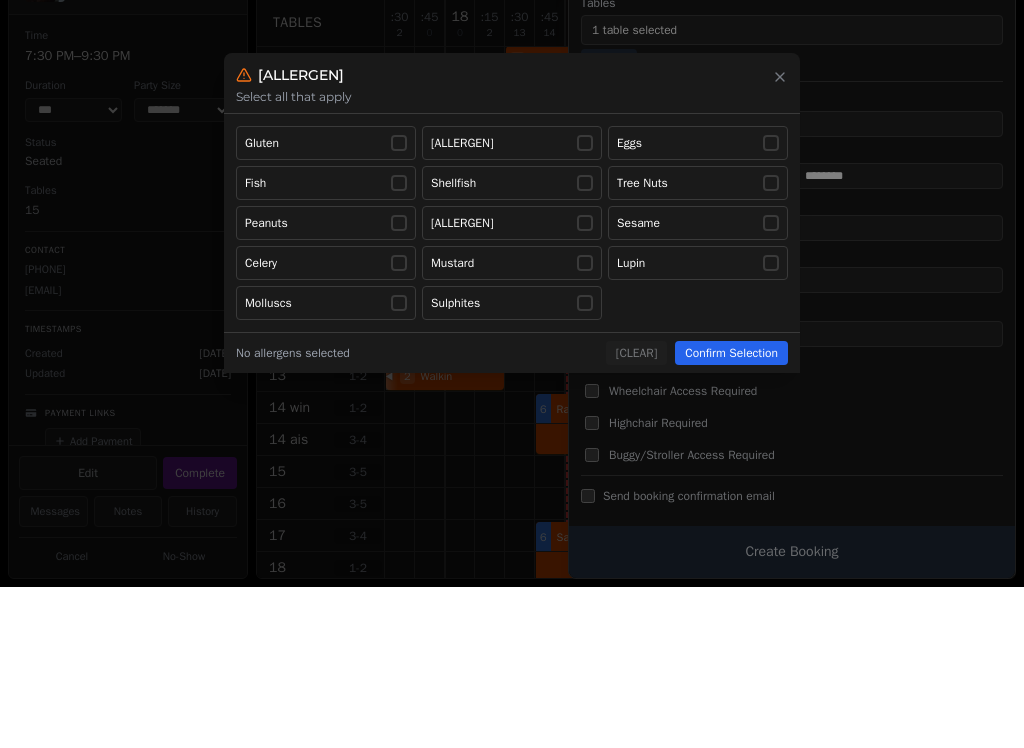 click on "[ALLERGEN] [ALLERGEN] [ALLERGEN] [ALLERGEN] [ALLERGEN] [ALLERGEN] [ALLERGEN] [ALLERGEN] [ALLERGEN] [ALLERGEN] [ALLERGEN] [ALLERGEN] [ALLERGEN] [ALLERGEN]" at bounding box center [512, 384] 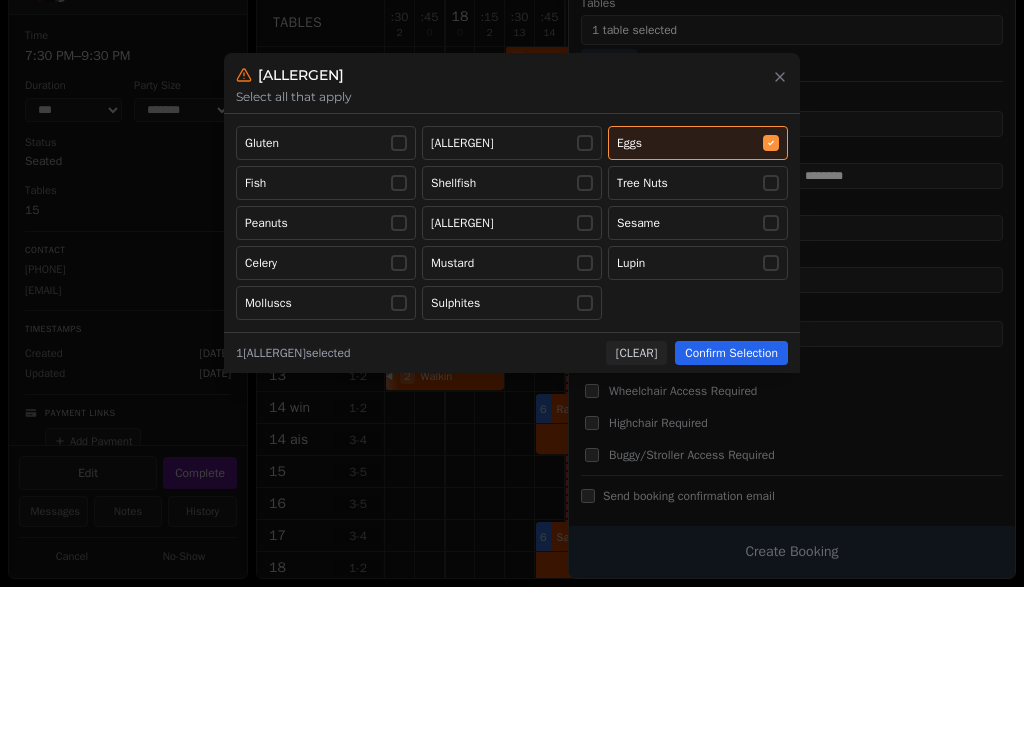 click at bounding box center [512, 374] 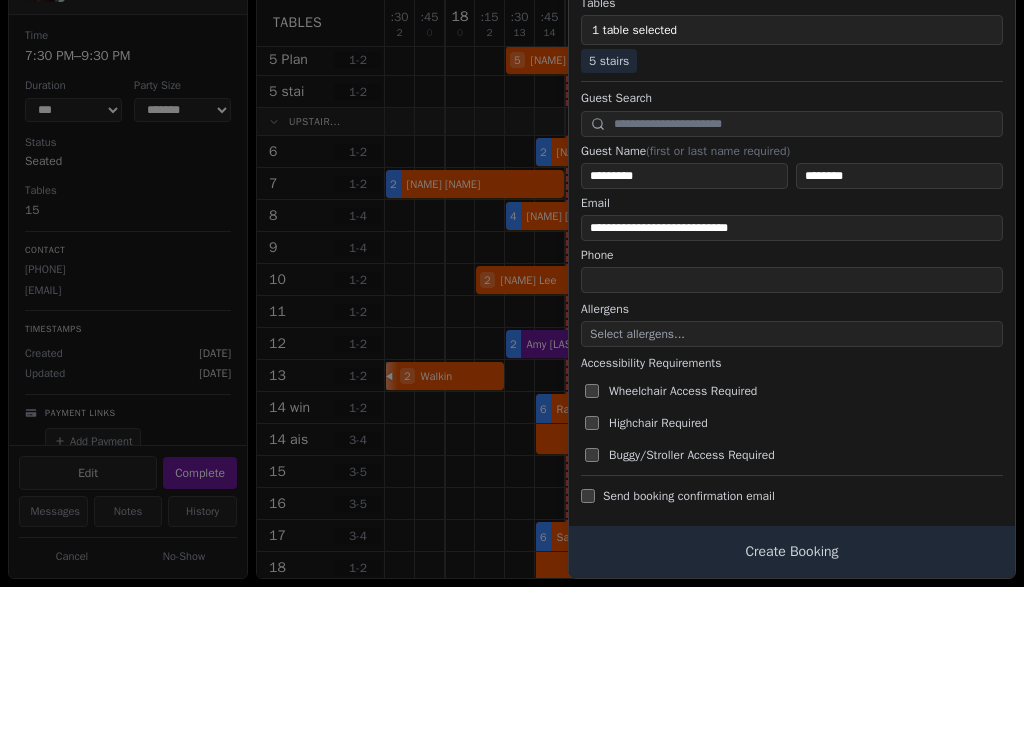 click on "Select allergens..." at bounding box center (792, 495) 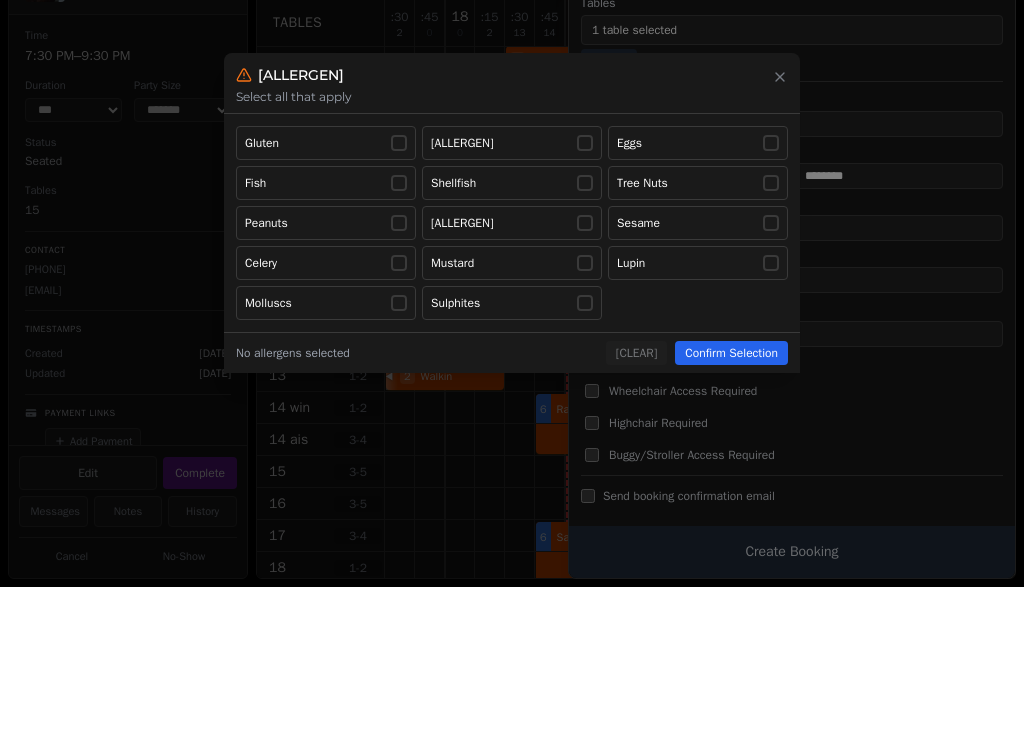 click at bounding box center [512, 374] 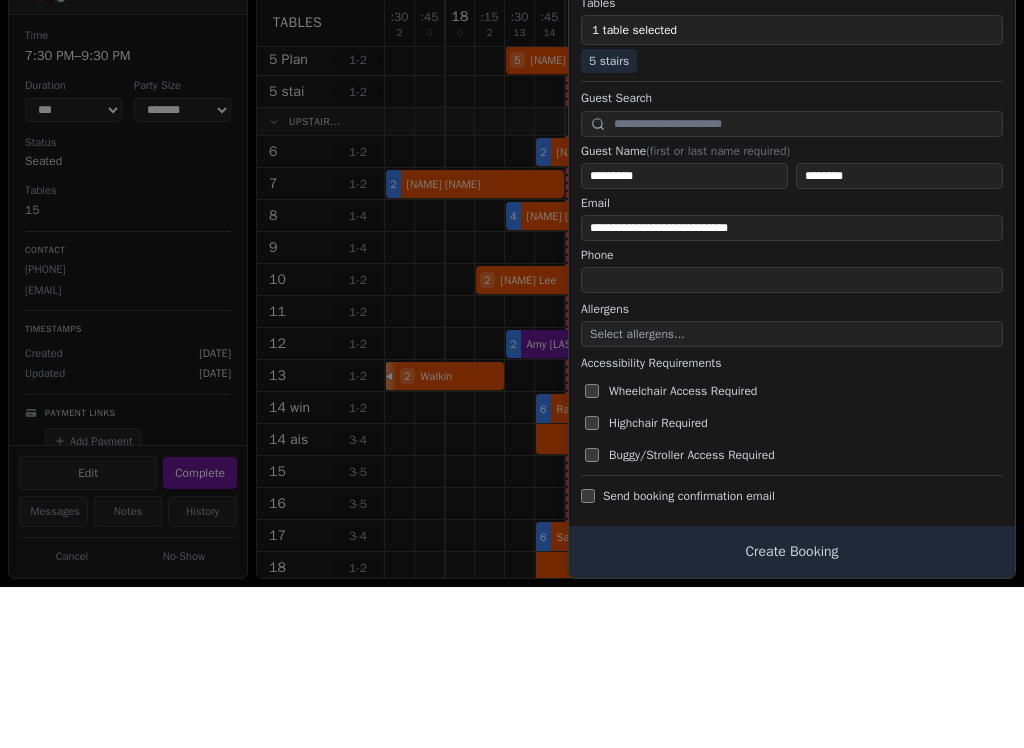 click on "Select allergens..." at bounding box center (637, 495) 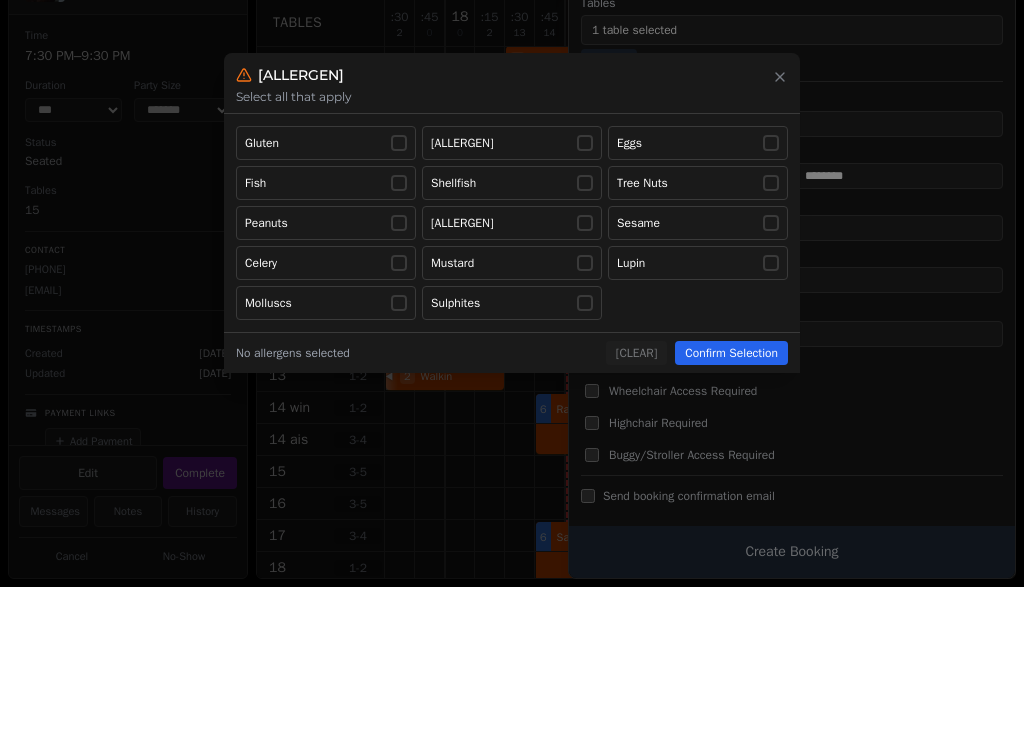 click on "Eggs" at bounding box center [698, 304] 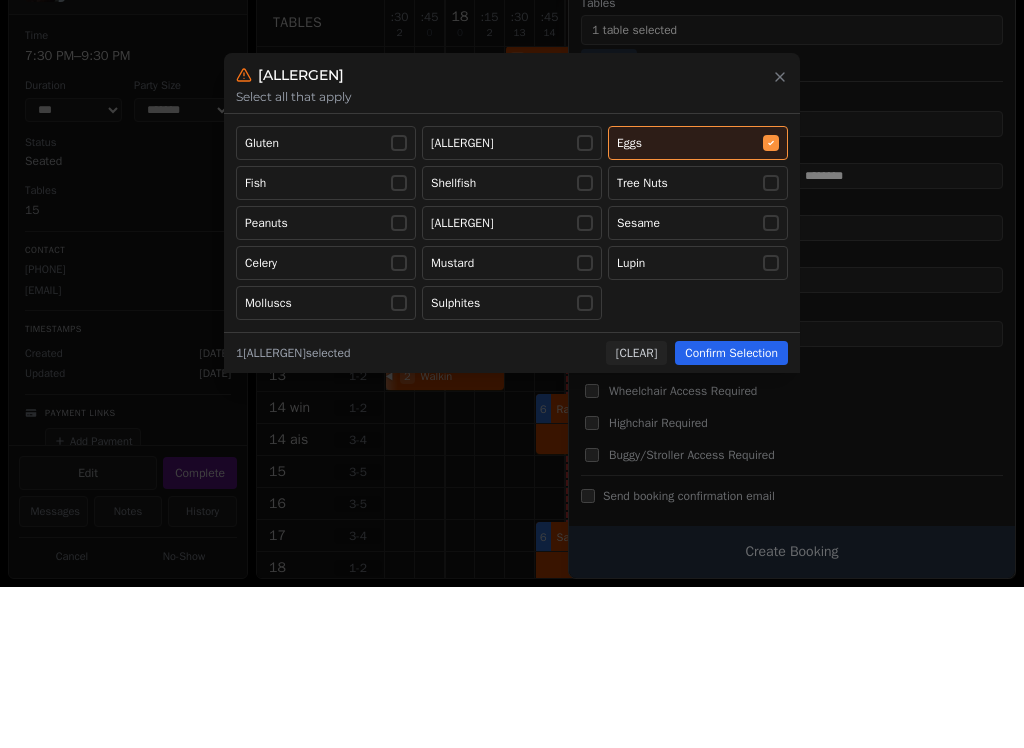 click at bounding box center [771, 344] 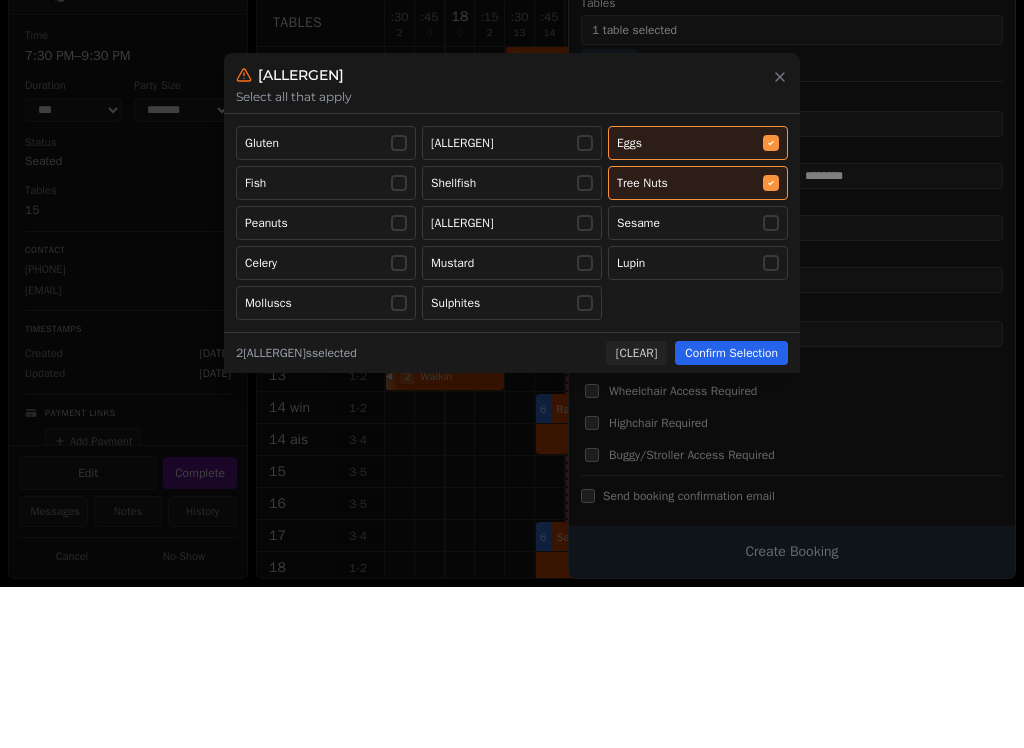 click at bounding box center (512, 374) 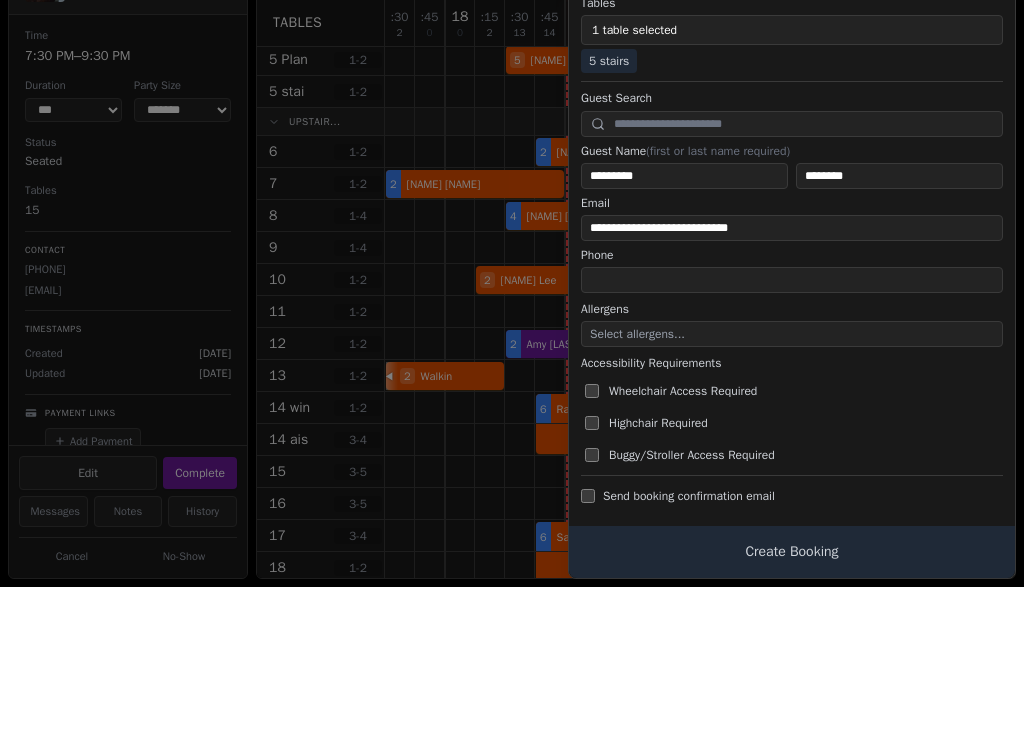 click on "Select allergens..." at bounding box center [792, 495] 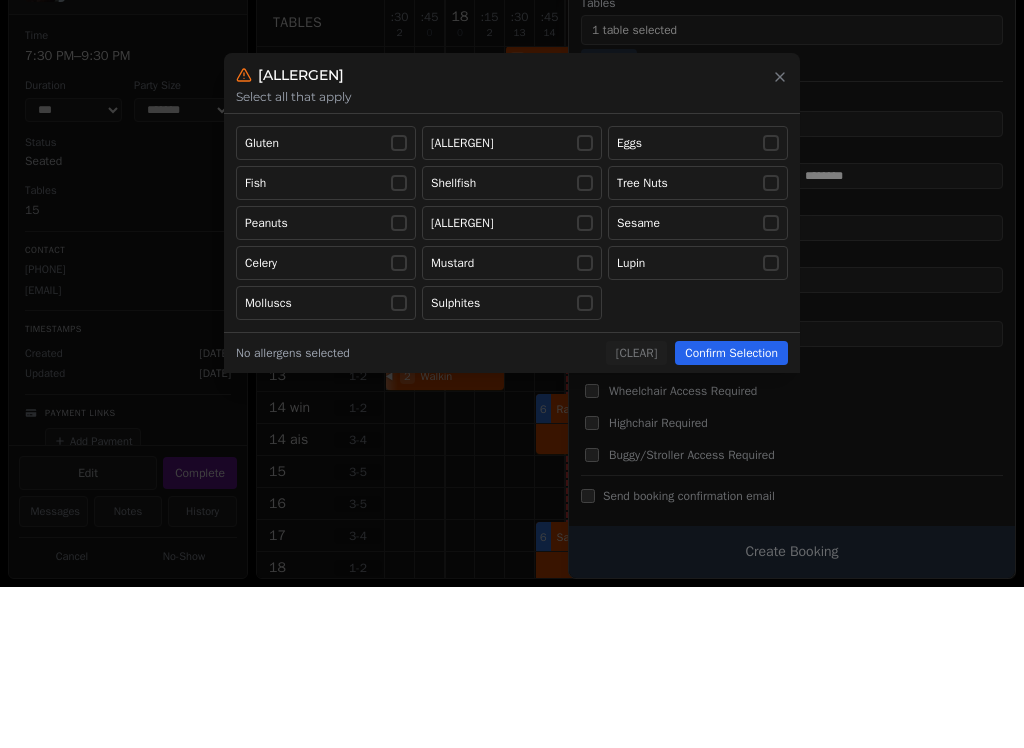 click at bounding box center [512, 374] 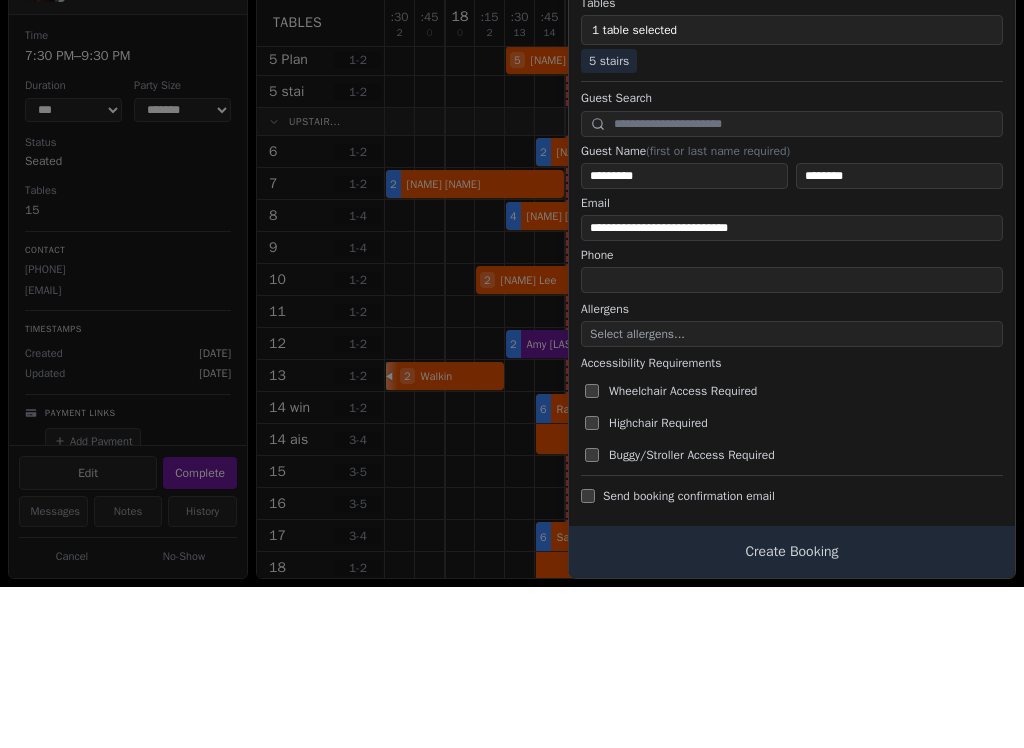click on "Select allergens..." at bounding box center (792, 495) 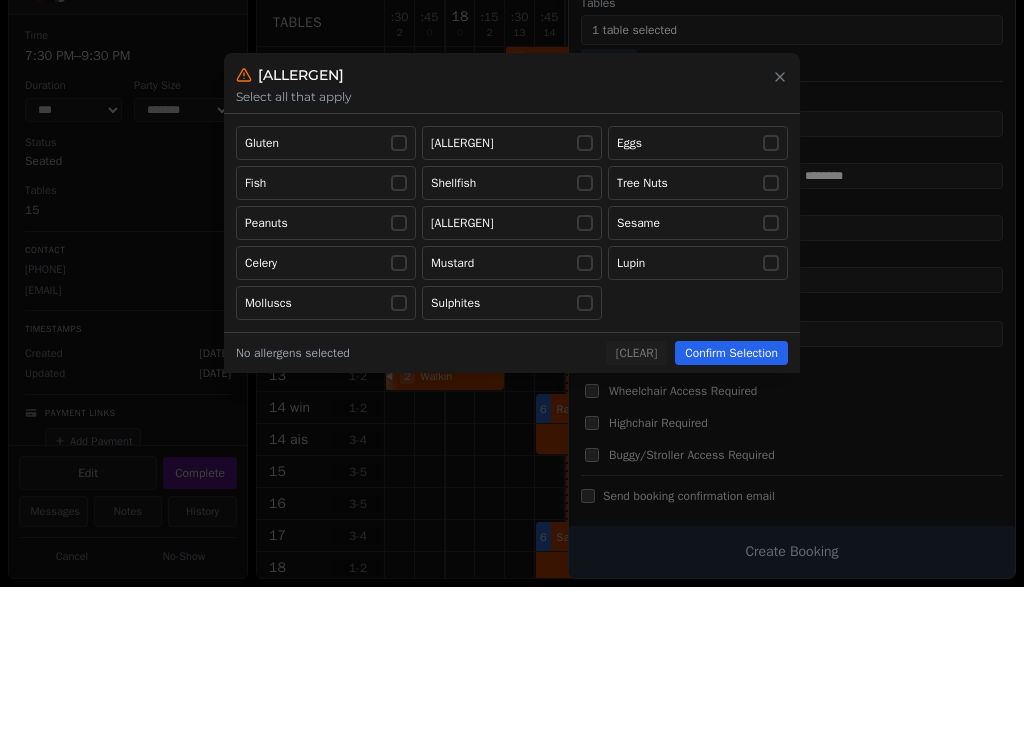 click on "Eggs" at bounding box center (698, 304) 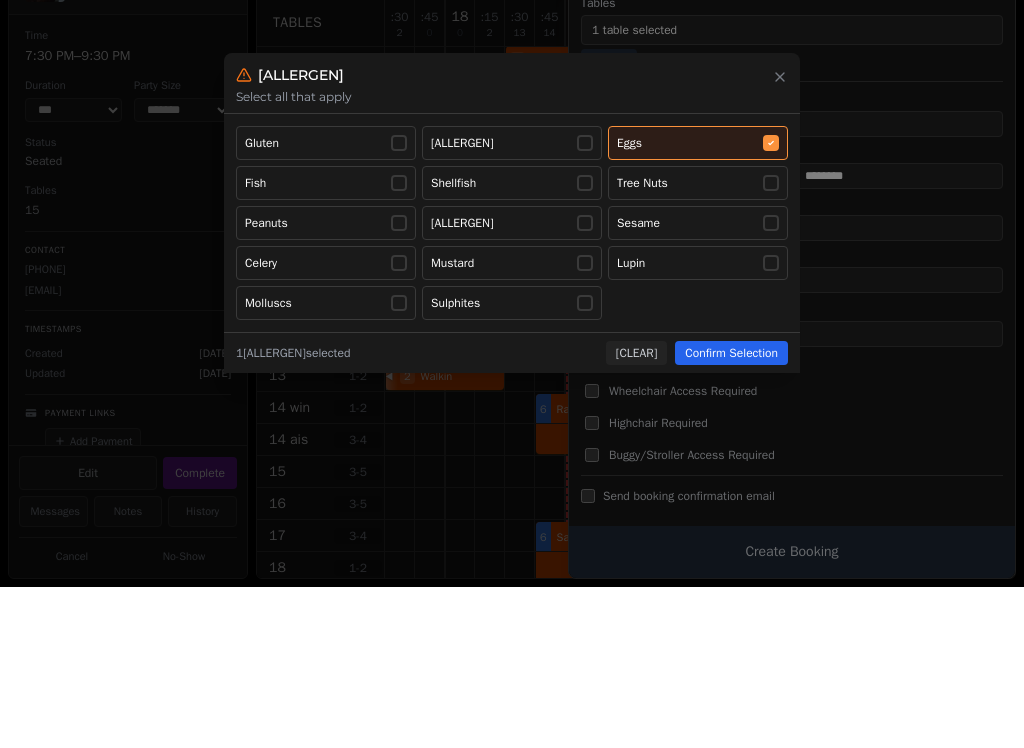 click on "Eggs" at bounding box center (698, 304) 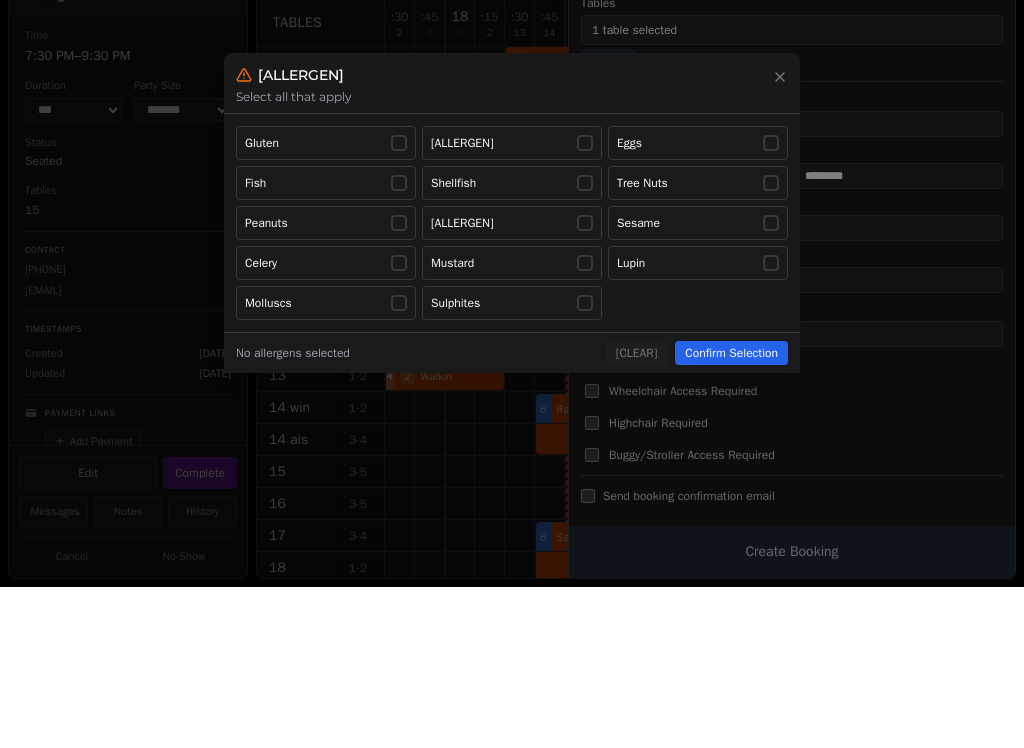 click at bounding box center [512, 374] 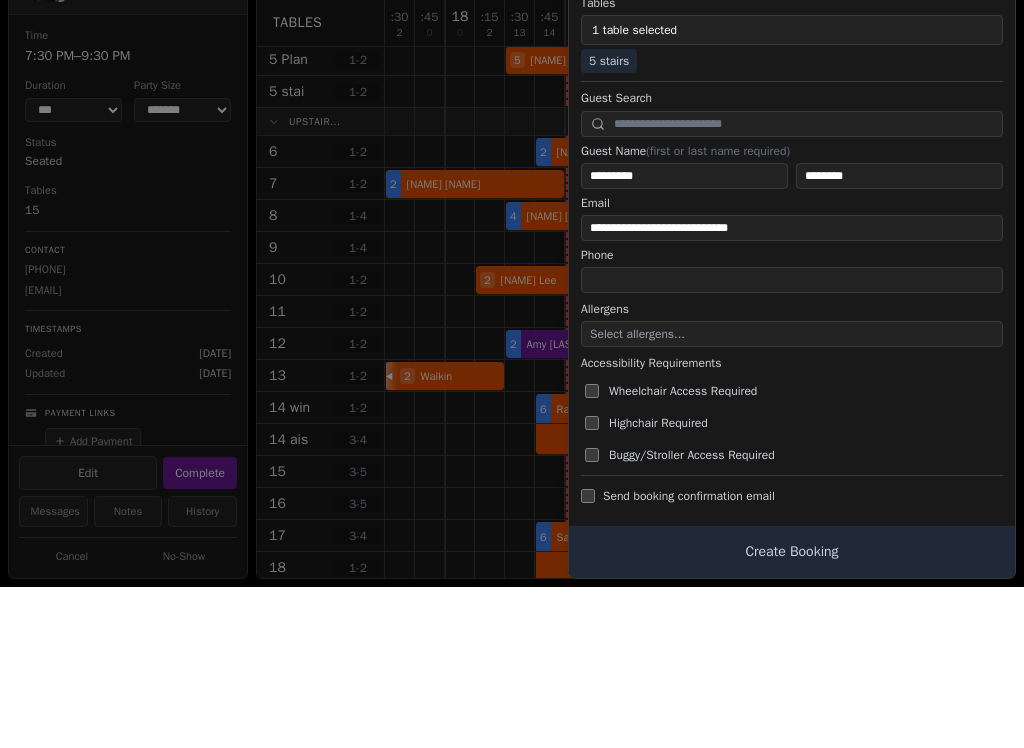 click on "Allergens" at bounding box center [792, 470] 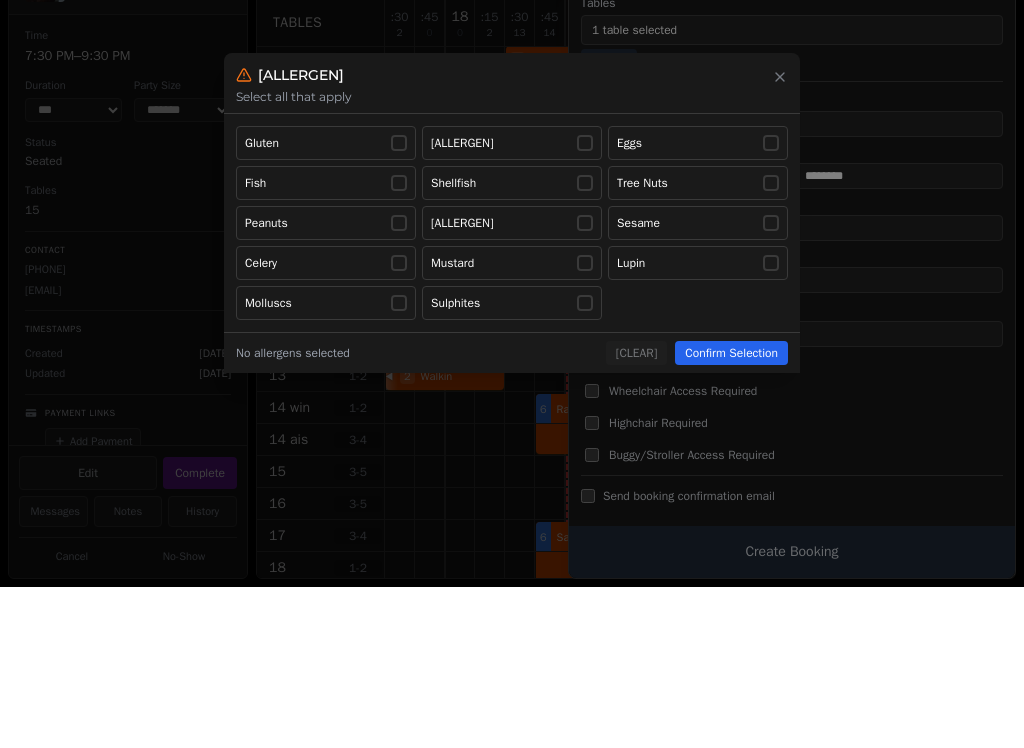 click on "Eggs" at bounding box center (698, 304) 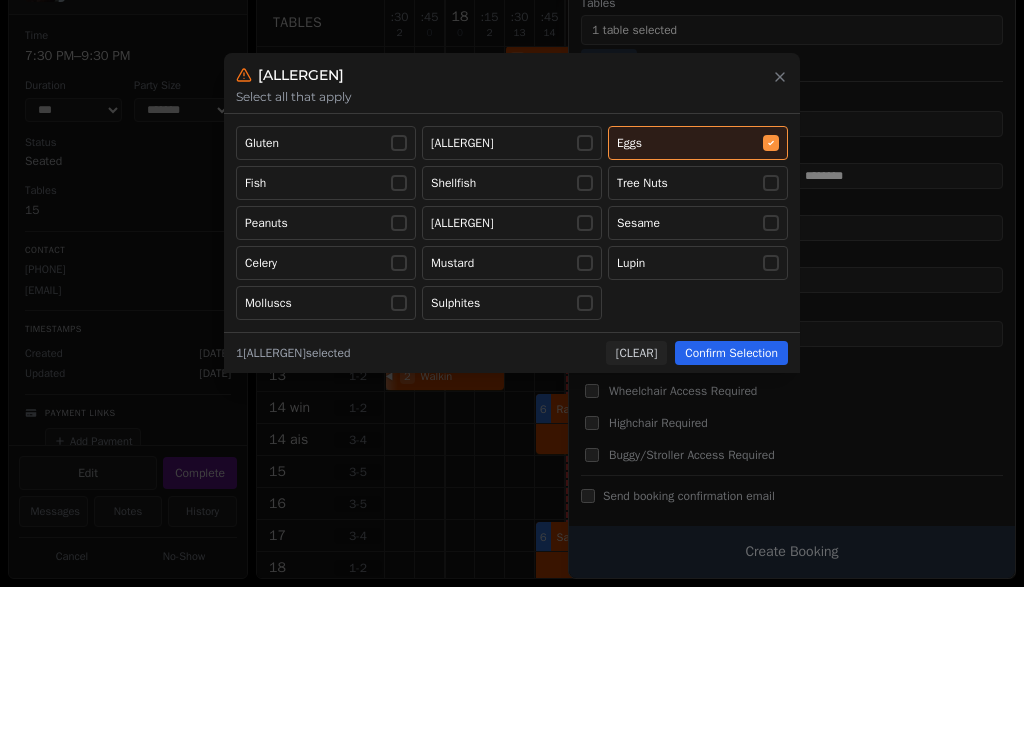 click on "[ALLERGEN] [ALLERGEN] [ALLERGEN] [ALLERGEN] [ALLERGEN] [ALLERGEN] [ALLERGEN] [ALLERGEN] [ALLERGEN] [ALLERGEN] [ALLERGEN] [ALLERGEN] [ALLERGEN] [ALLERGEN]" at bounding box center [512, 384] 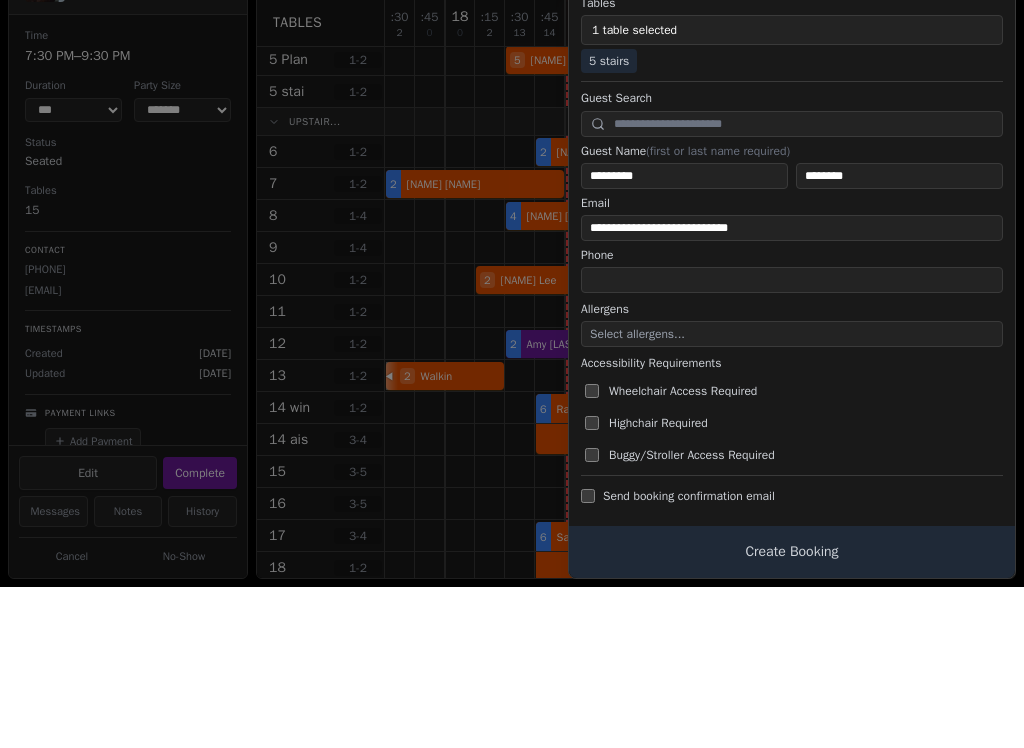click on "Wheelchair Access Required" at bounding box center (794, 552) 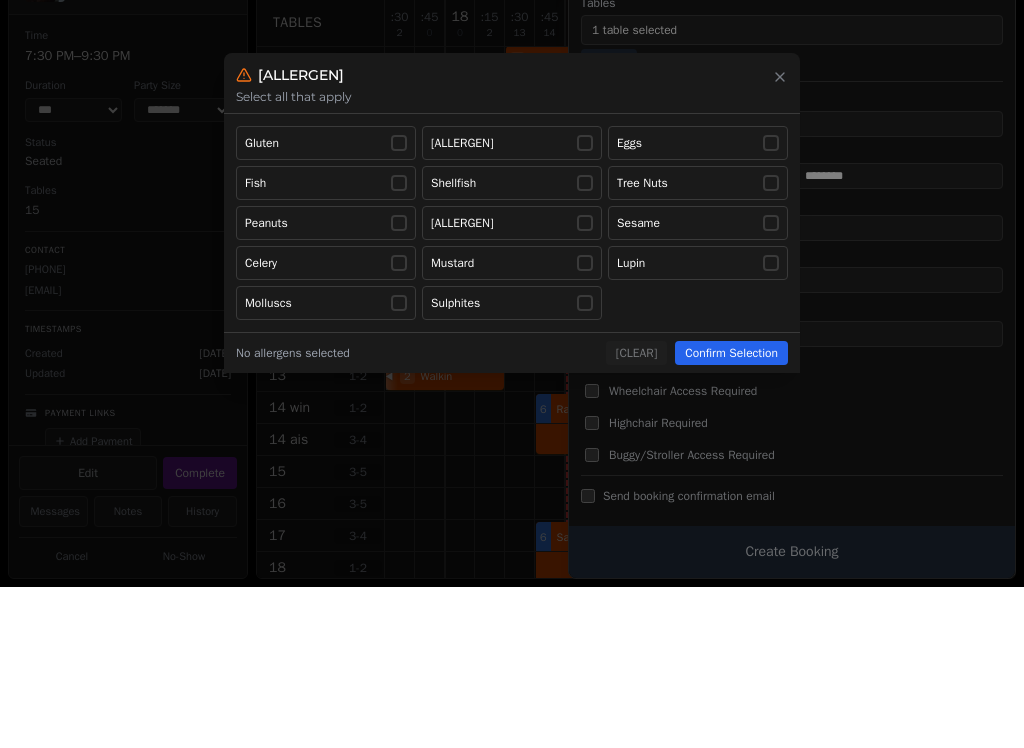 click at bounding box center (771, 304) 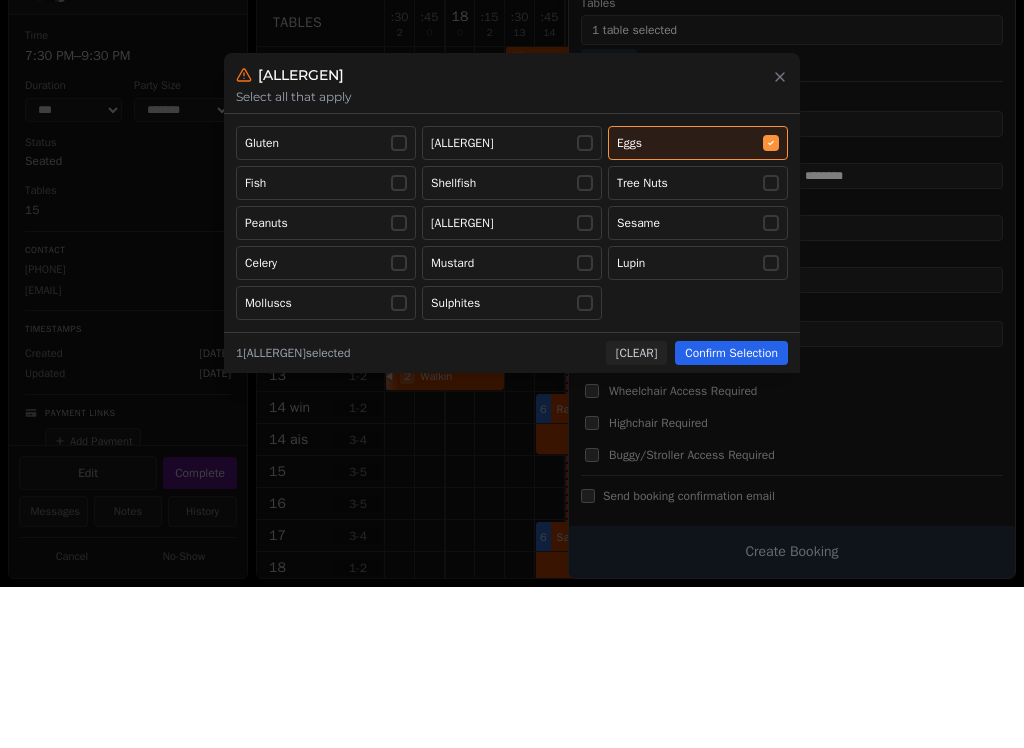 click on "Lupin" at bounding box center [698, 424] 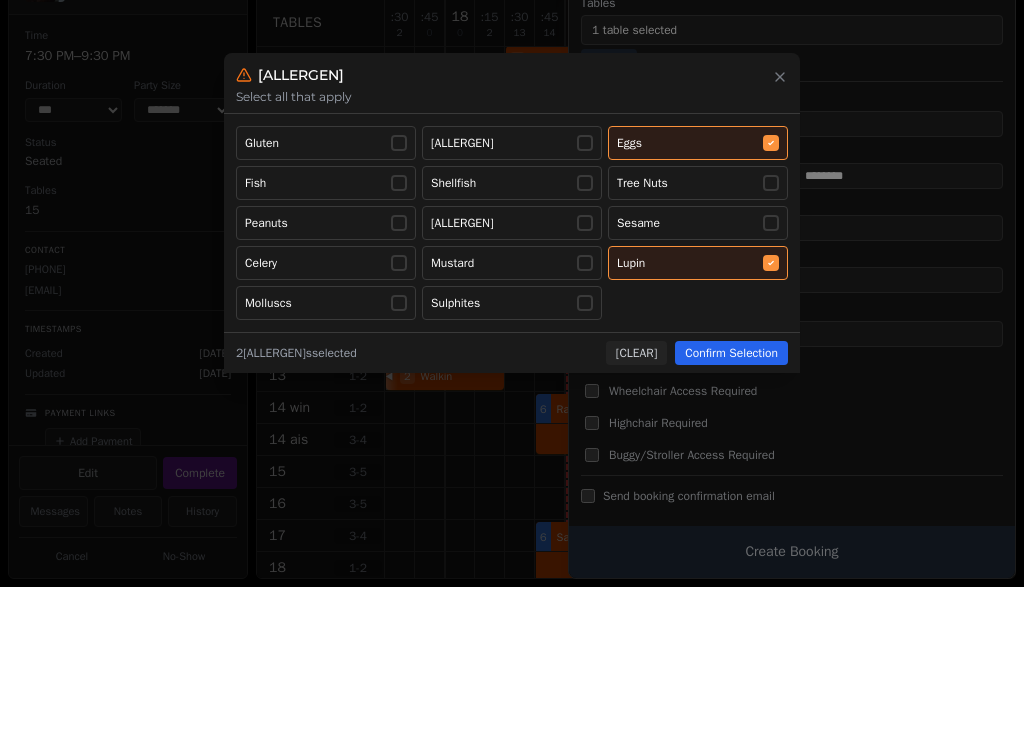 click on "[ALLERGEN] [ALLERGEN] [ALLERGEN] [ALLERGEN] [ALLERGEN] [ALLERGEN] [ALLERGEN] [ALLERGEN] [ALLERGEN] [ALLERGEN] [ALLERGEN] [ALLERGEN] [ALLERGEN] [ALLERGEN]" at bounding box center [512, 384] 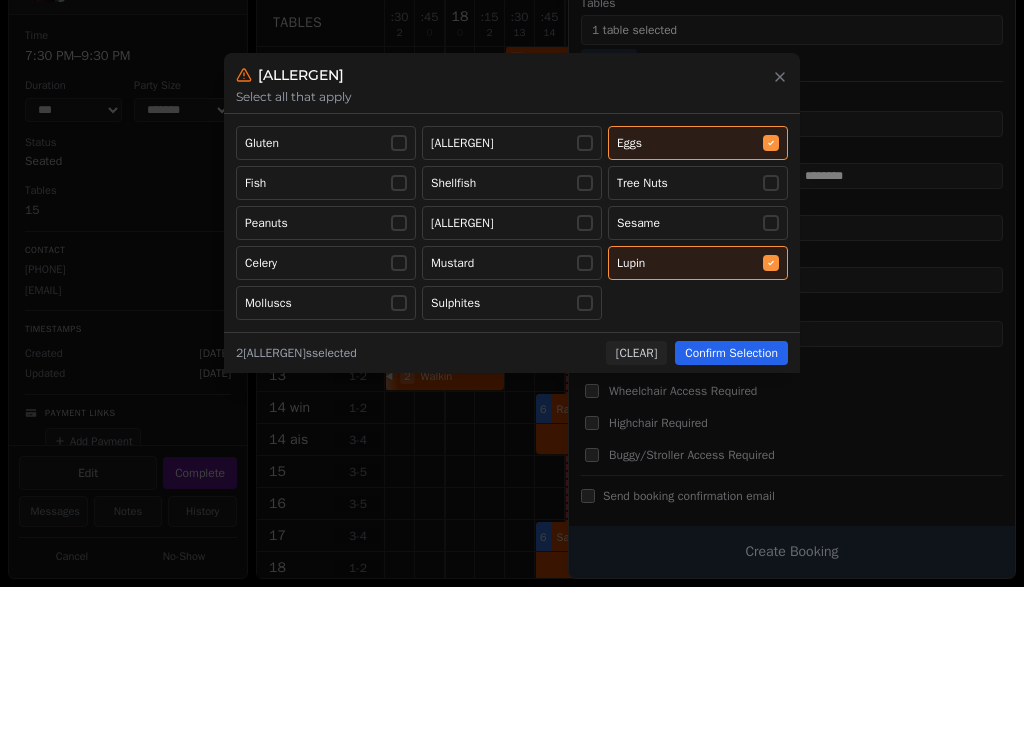 click at bounding box center [512, 374] 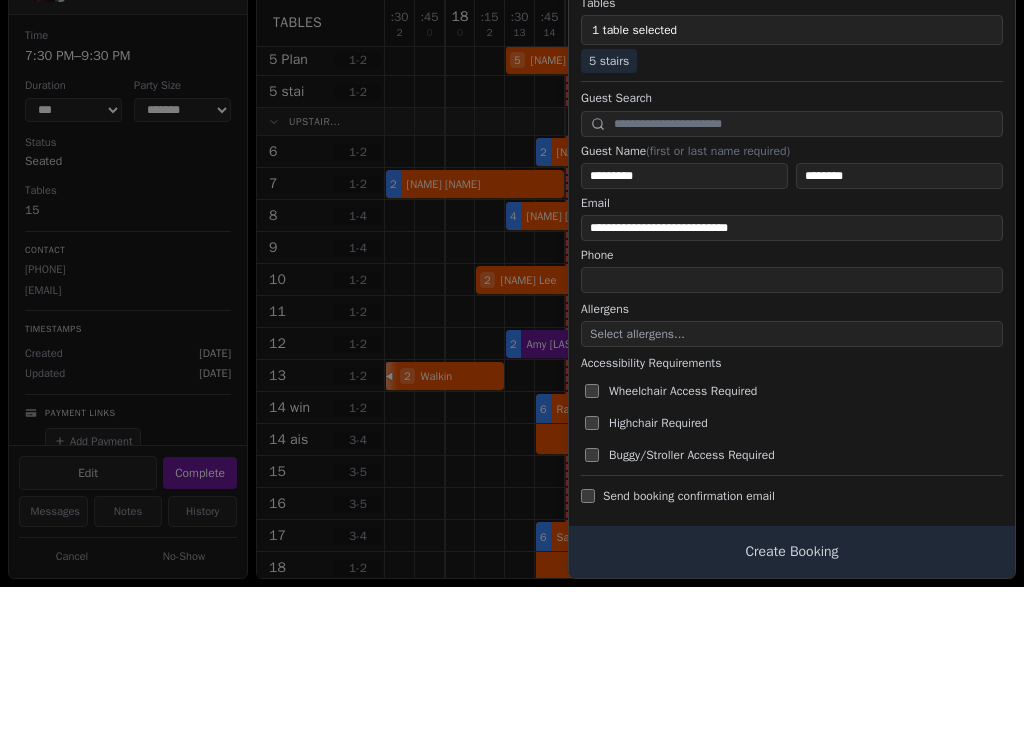 click on "Select allergens..." at bounding box center (792, 495) 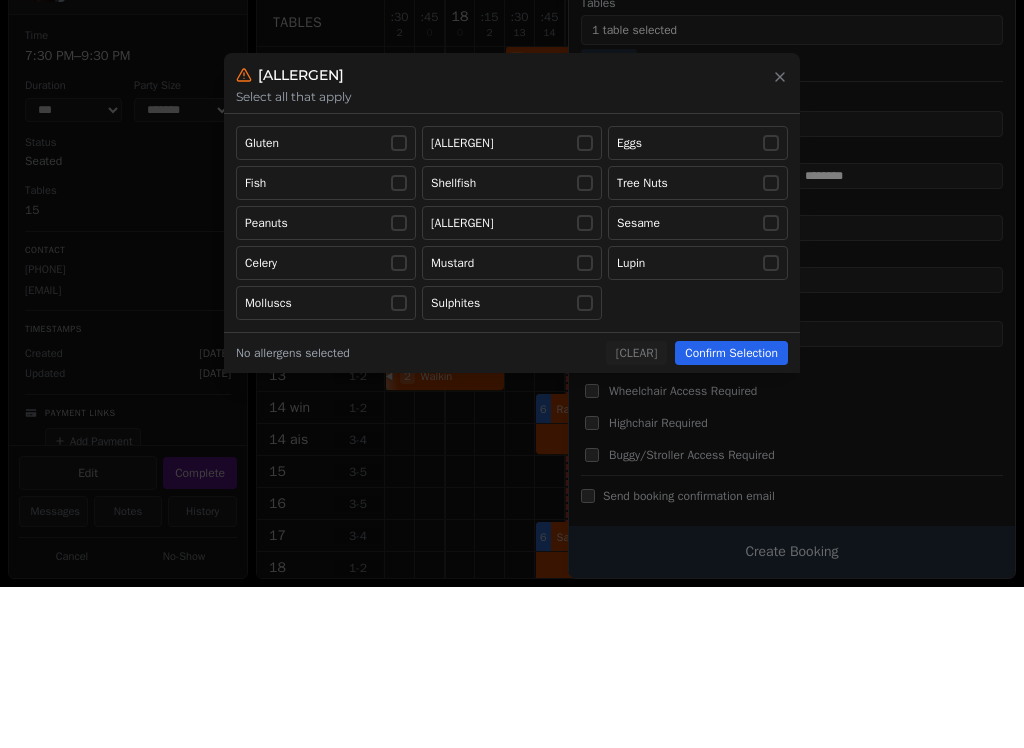 click on "Eggs" at bounding box center (698, 304) 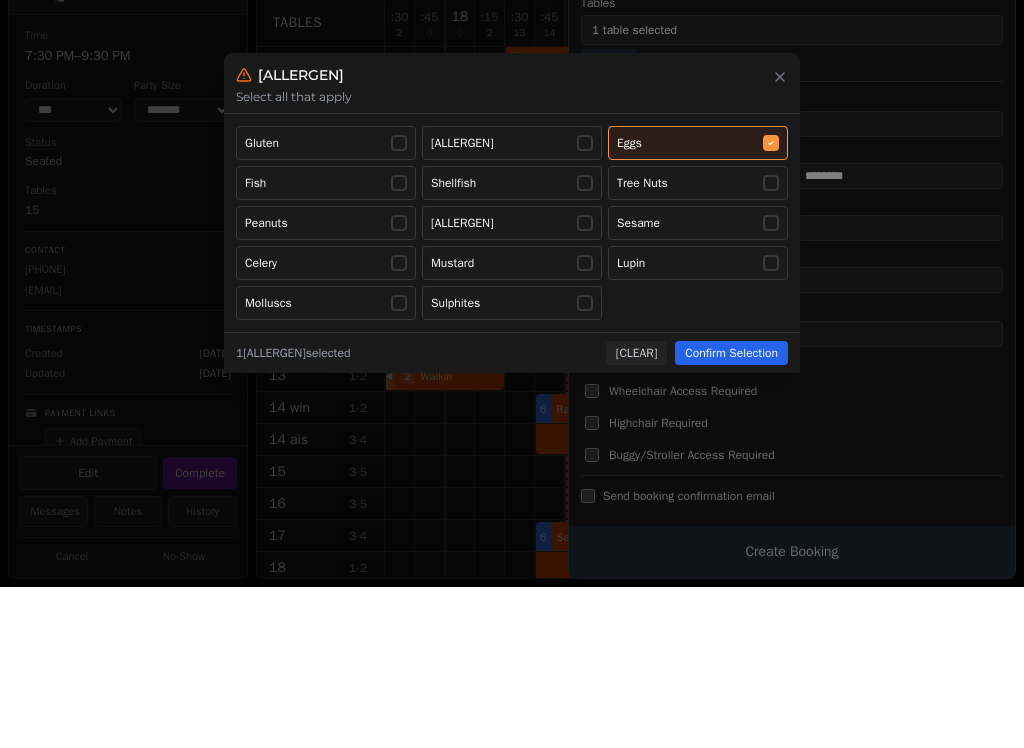 click on "[ALLERGEN] [ALLERGEN] [ALLERGEN] [ALLERGEN] [ALLERGEN] [ALLERGEN] [ALLERGEN] [ALLERGEN] [ALLERGEN] [ALLERGEN] [ALLERGEN] [ALLERGEN] [ALLERGEN] [ALLERGEN]" at bounding box center (512, 384) 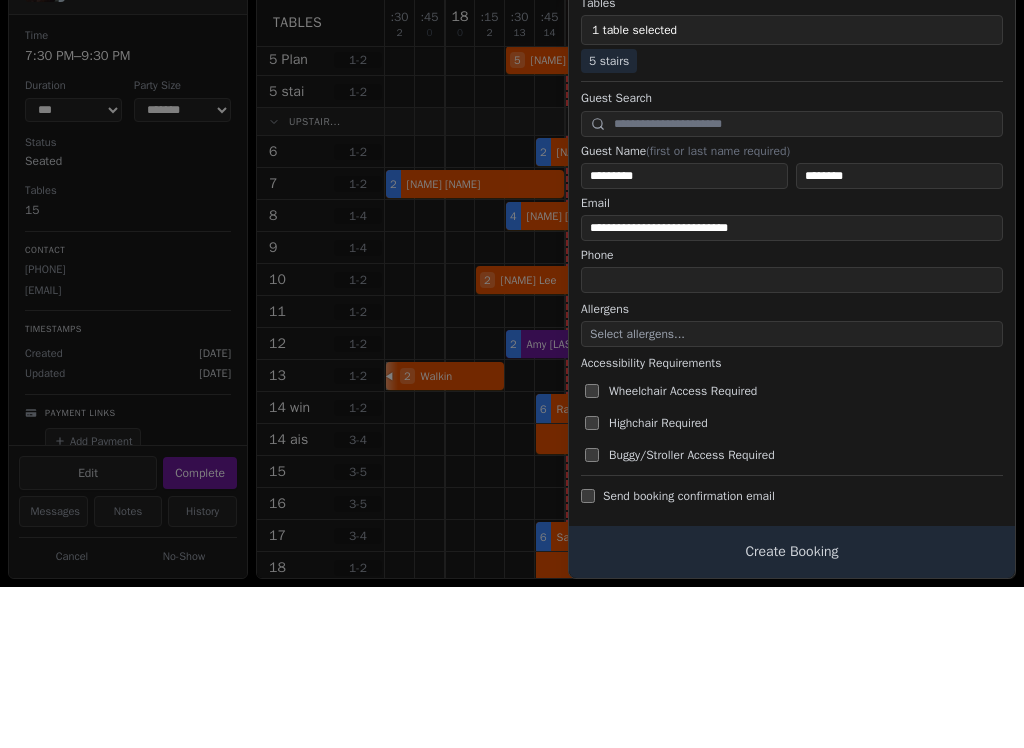 click on "Highchair Required" at bounding box center [658, 584] 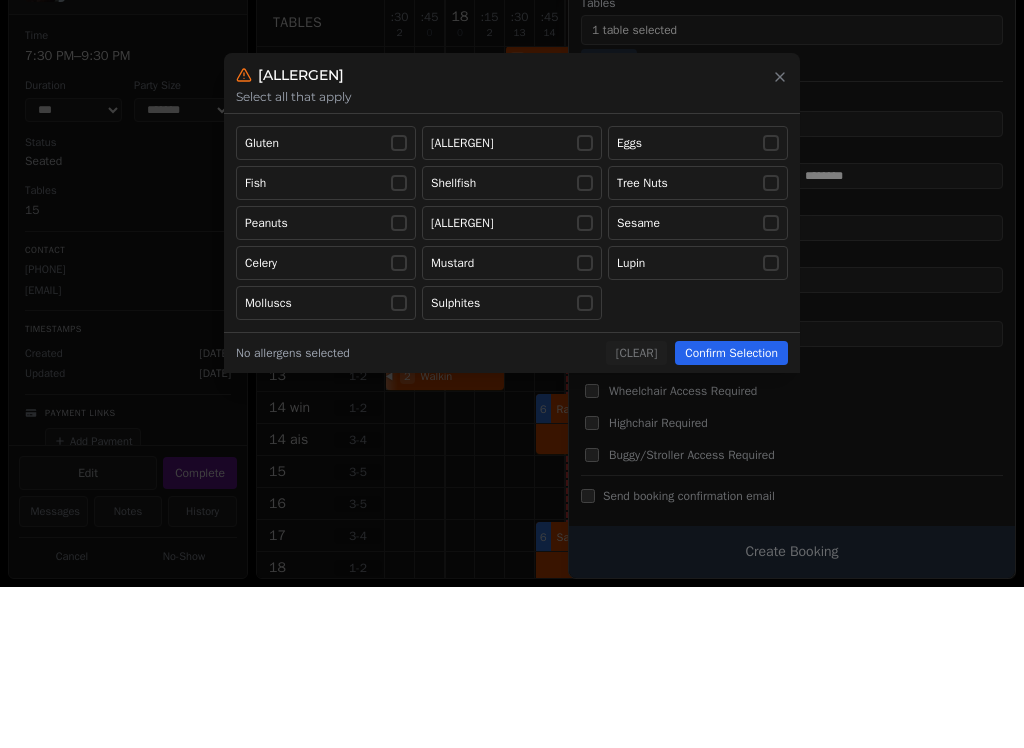 click on "Eggs" at bounding box center [698, 304] 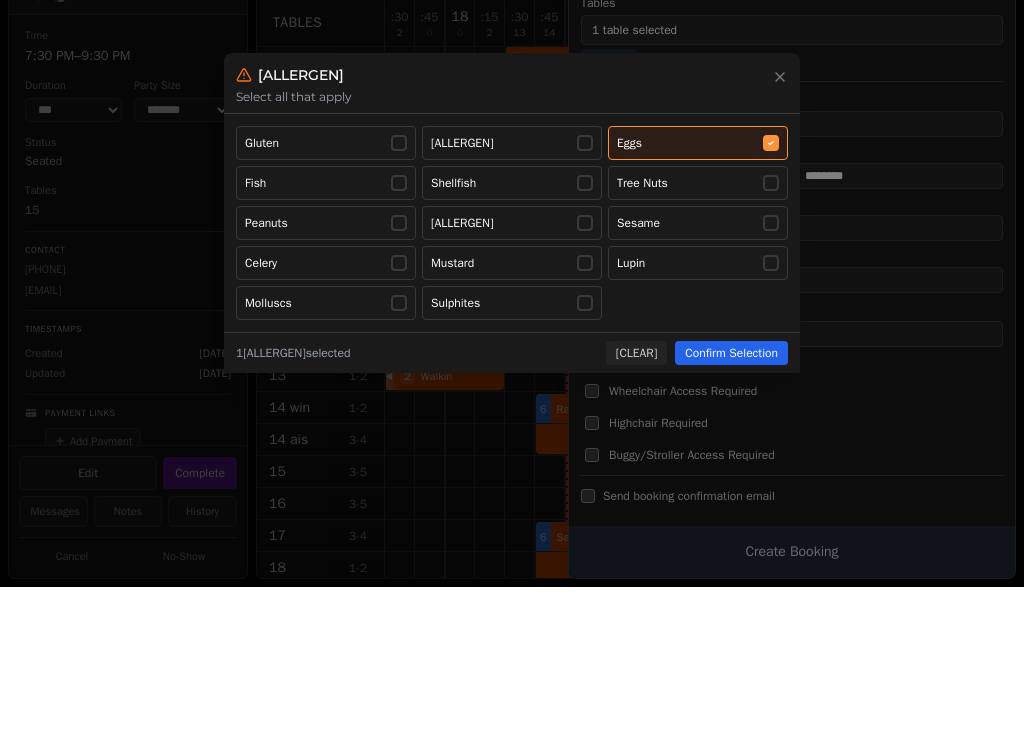 click at bounding box center (780, 236) 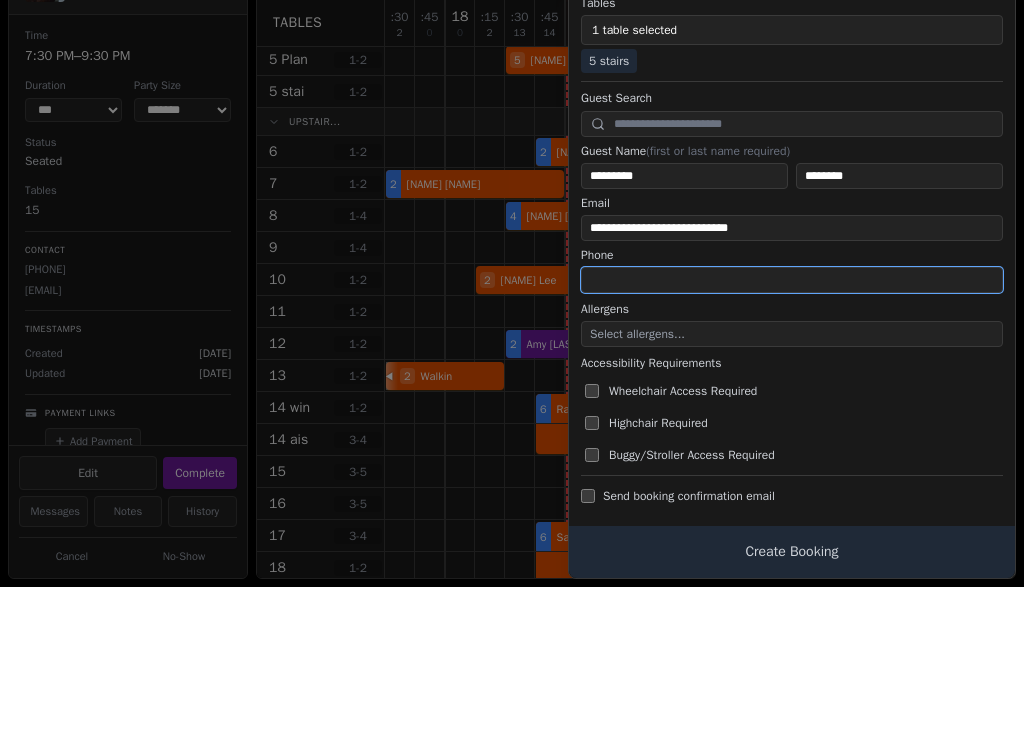 click at bounding box center (792, 441) 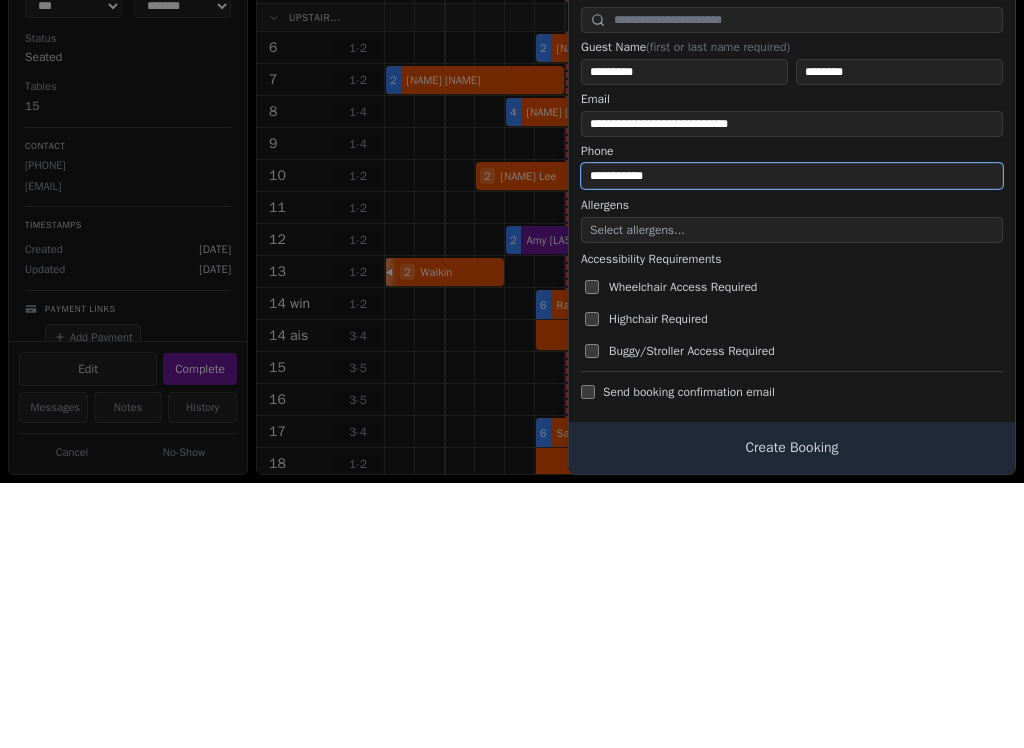 type on "**********" 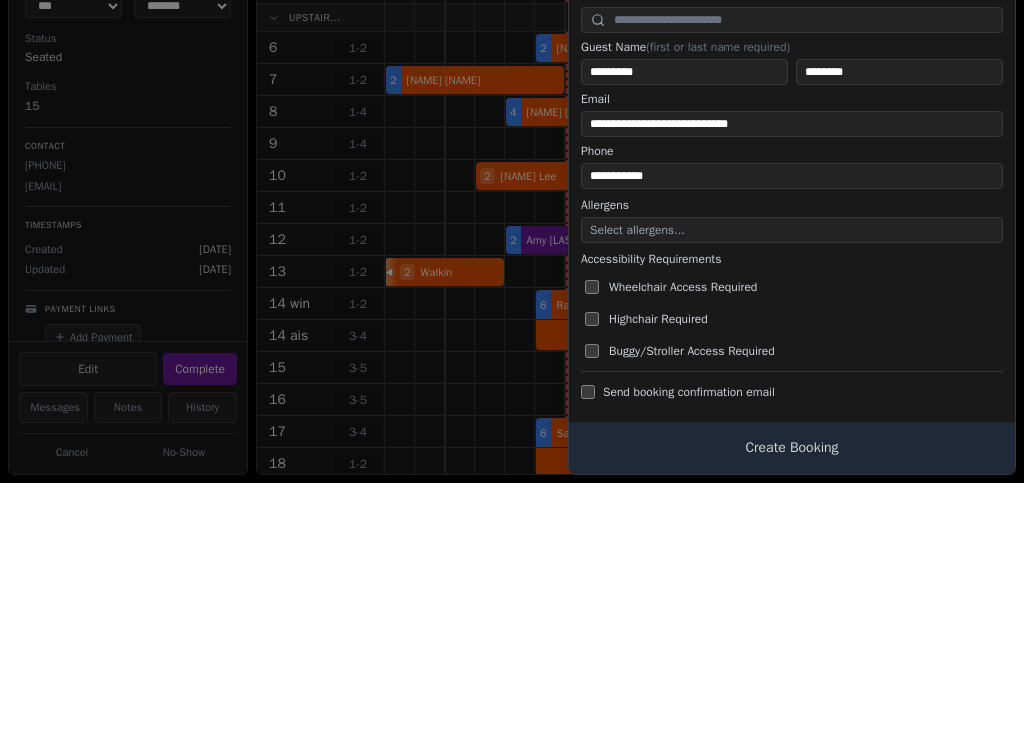 click on "Buggy/Stroller Access Required" at bounding box center (794, 616) 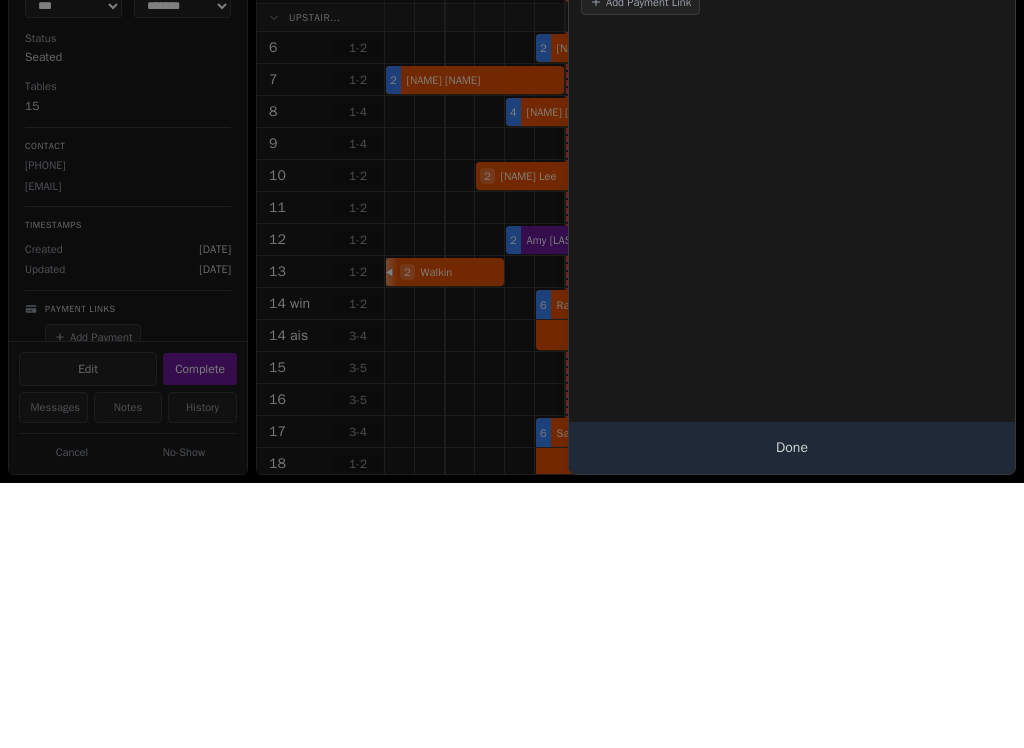 scroll, scrollTop: 0, scrollLeft: 0, axis: both 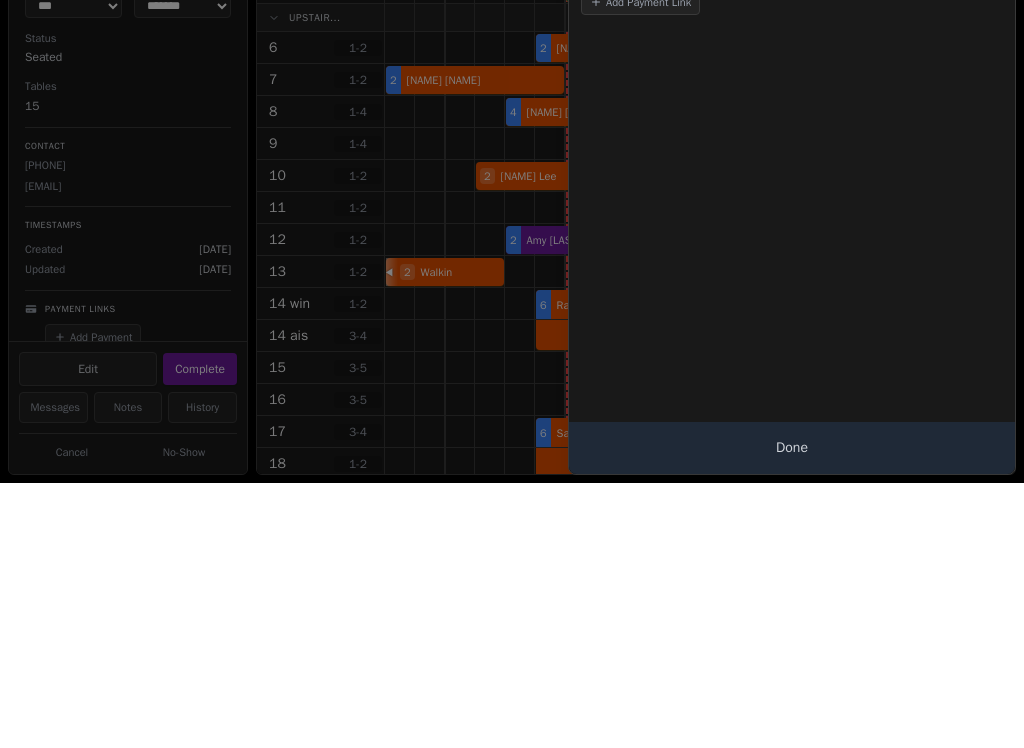 click on "Done" at bounding box center [792, 713] 